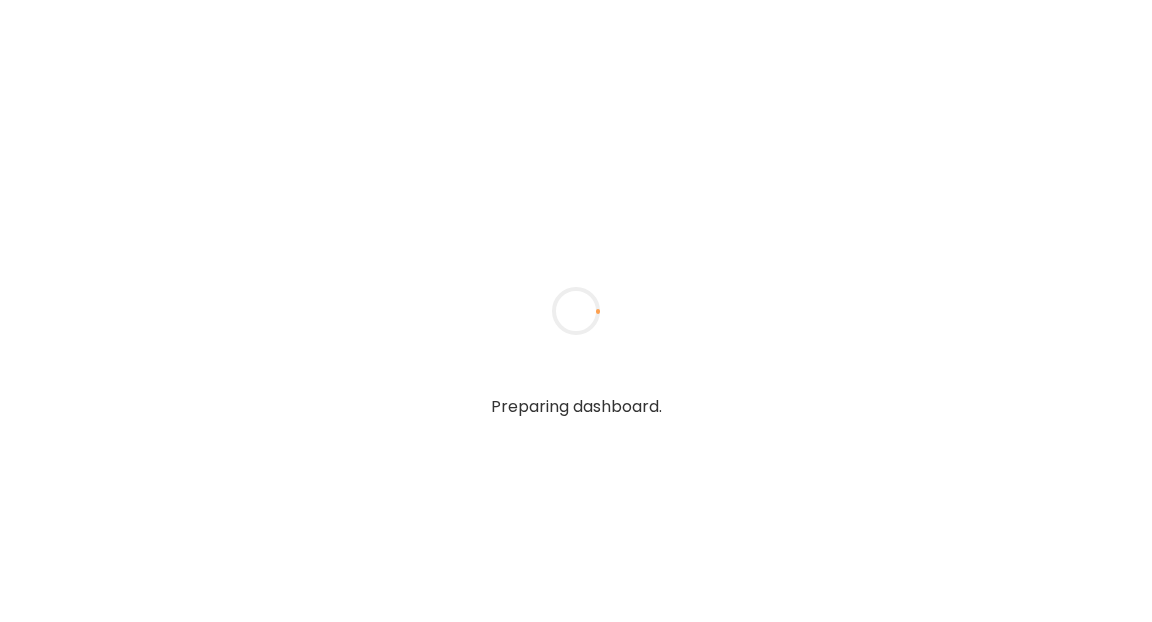 type on "**********" 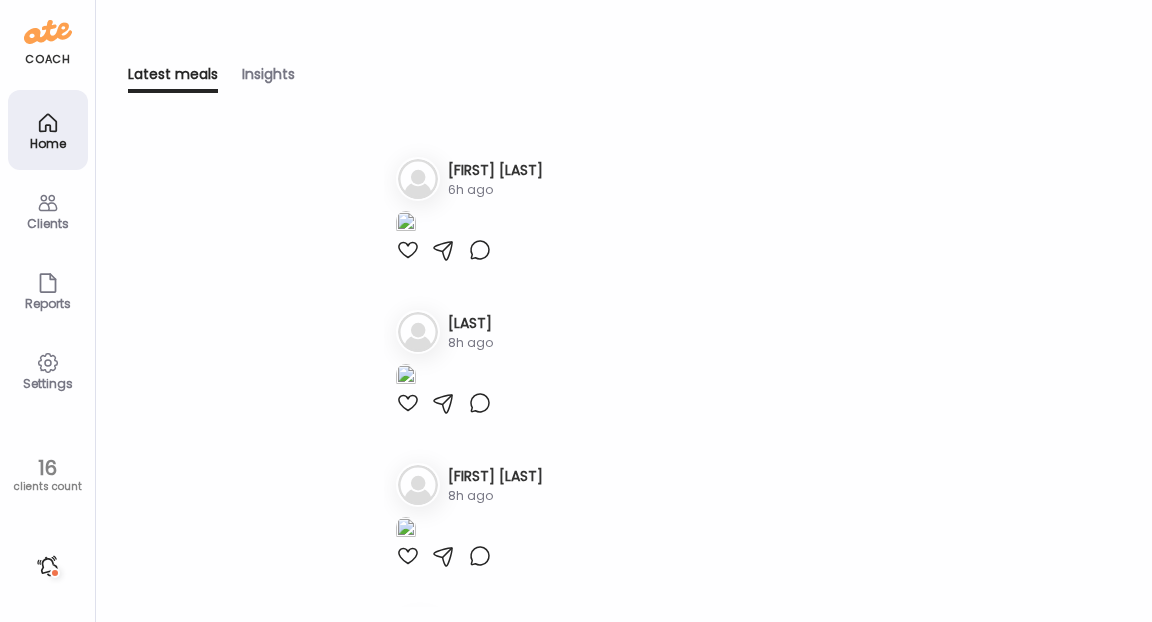 scroll, scrollTop: 0, scrollLeft: 0, axis: both 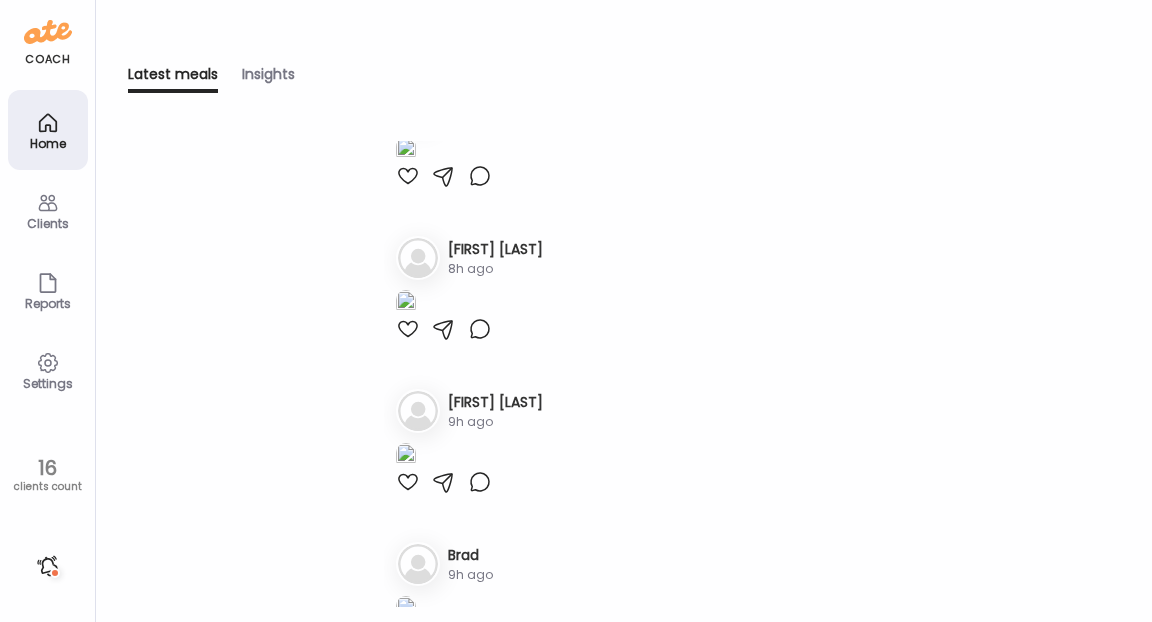 click at bounding box center (406, -3) 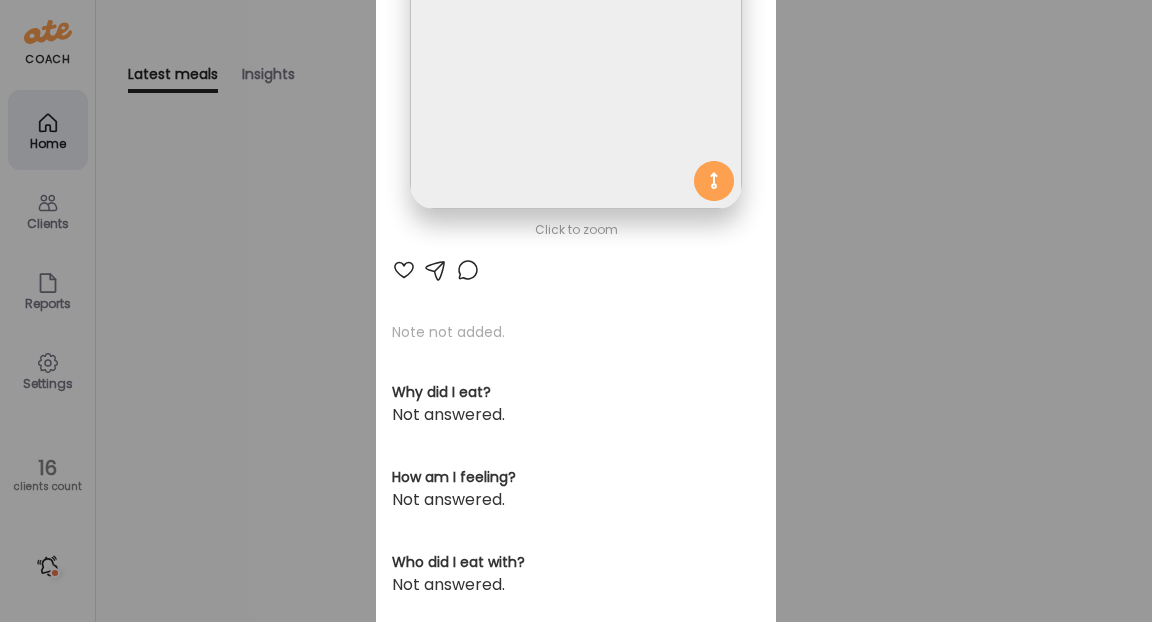 scroll, scrollTop: 254, scrollLeft: 0, axis: vertical 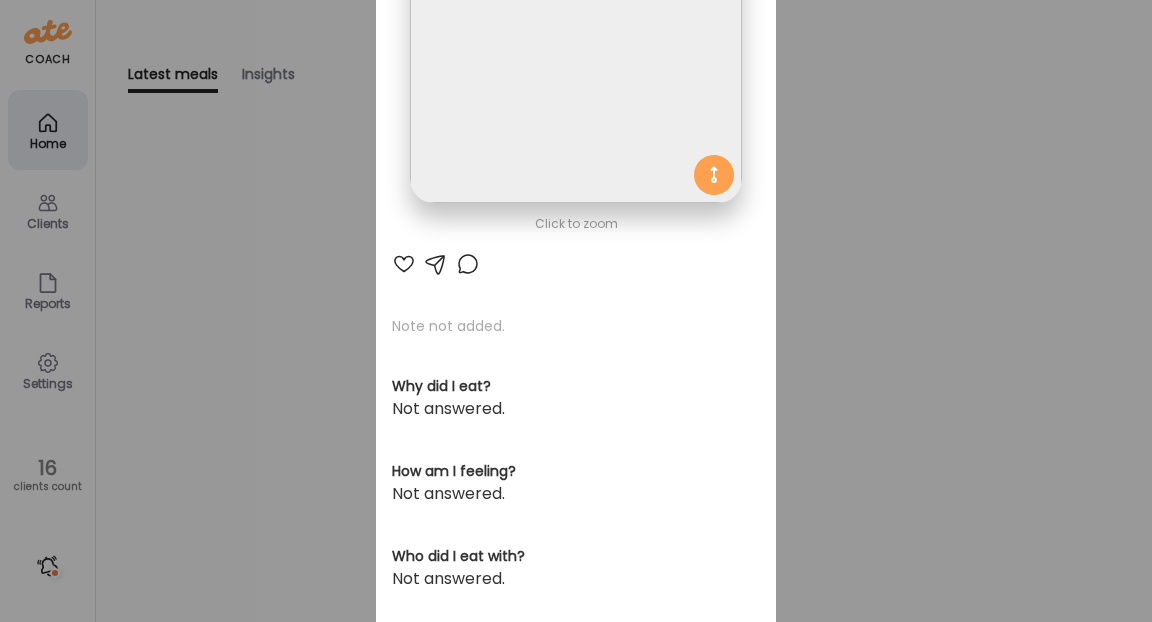 click at bounding box center (468, 264) 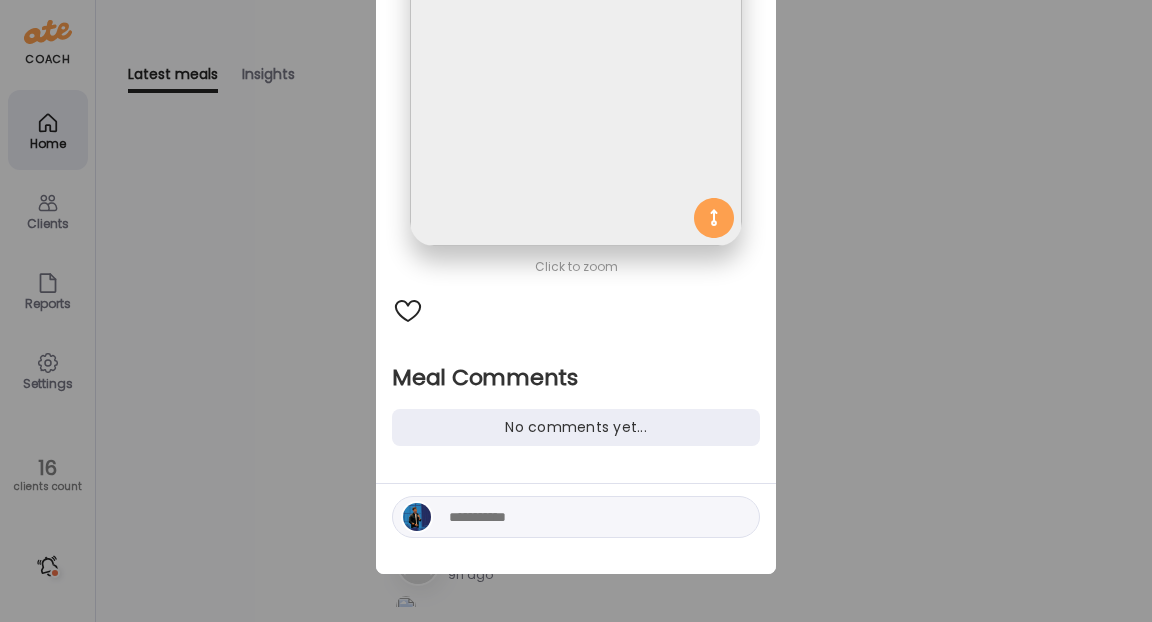 scroll, scrollTop: 210, scrollLeft: 0, axis: vertical 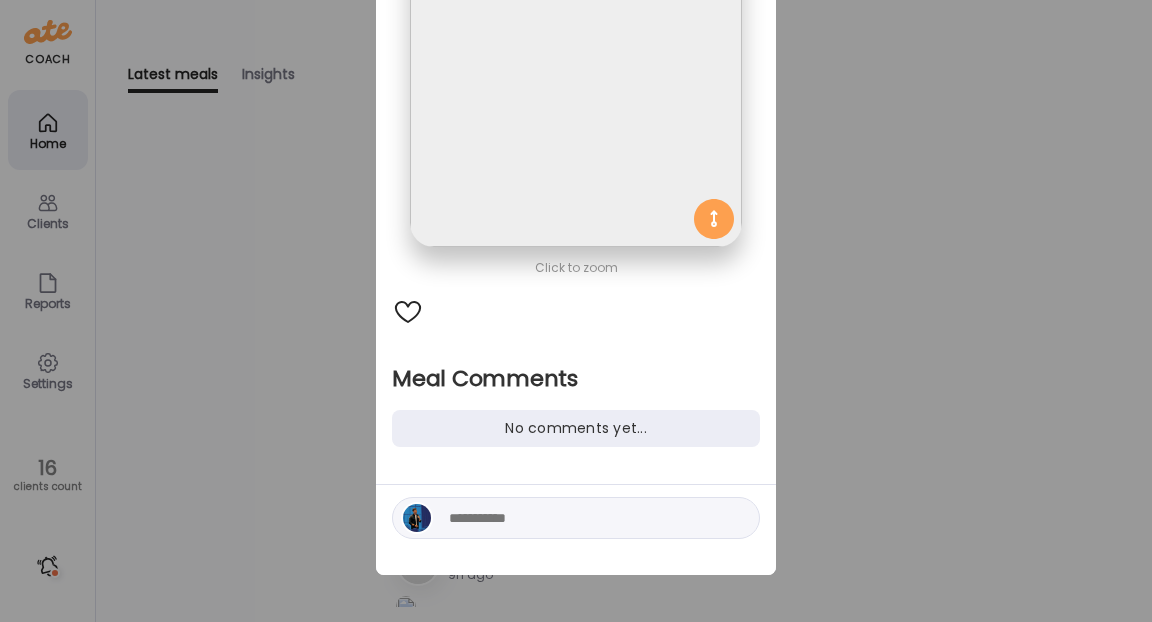 click at bounding box center [584, 518] 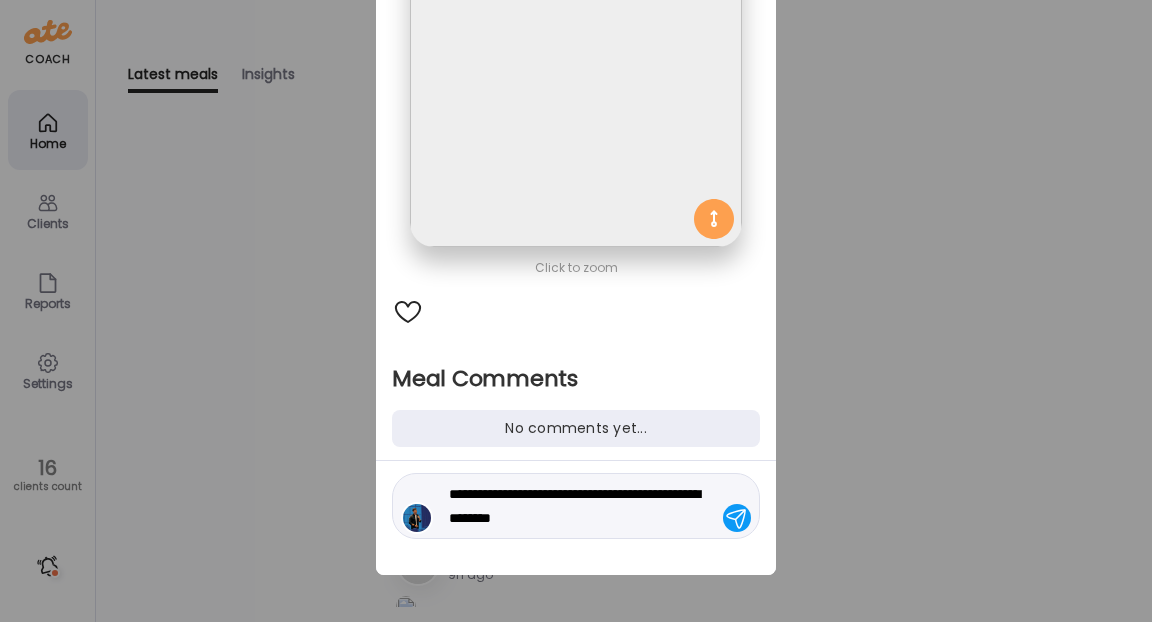 type on "**********" 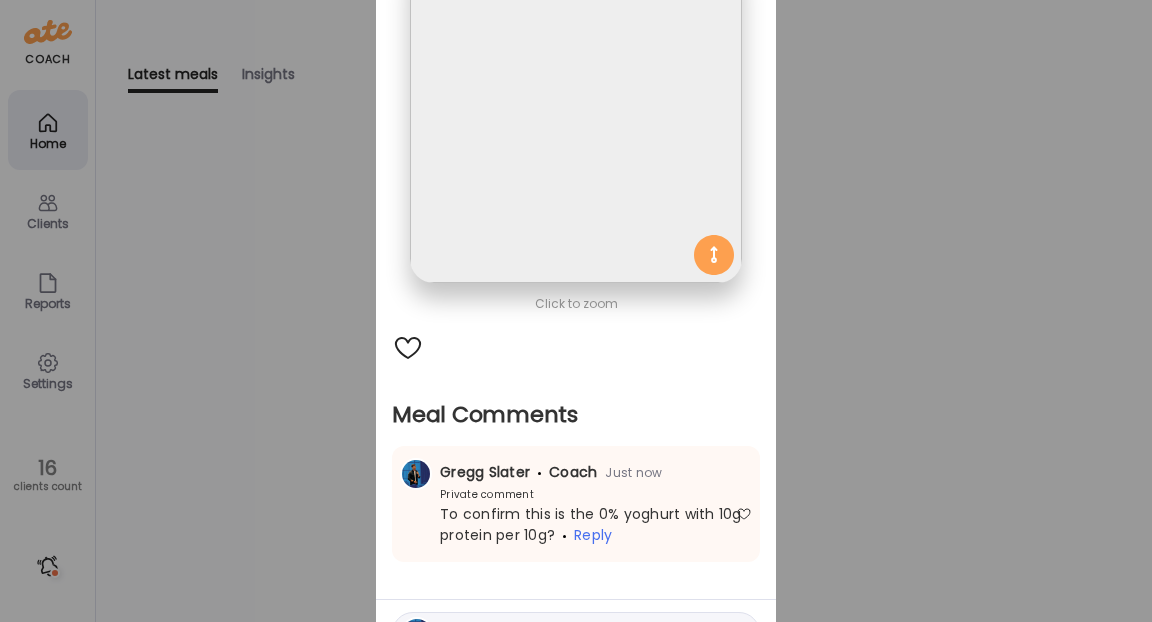 scroll, scrollTop: 107, scrollLeft: 0, axis: vertical 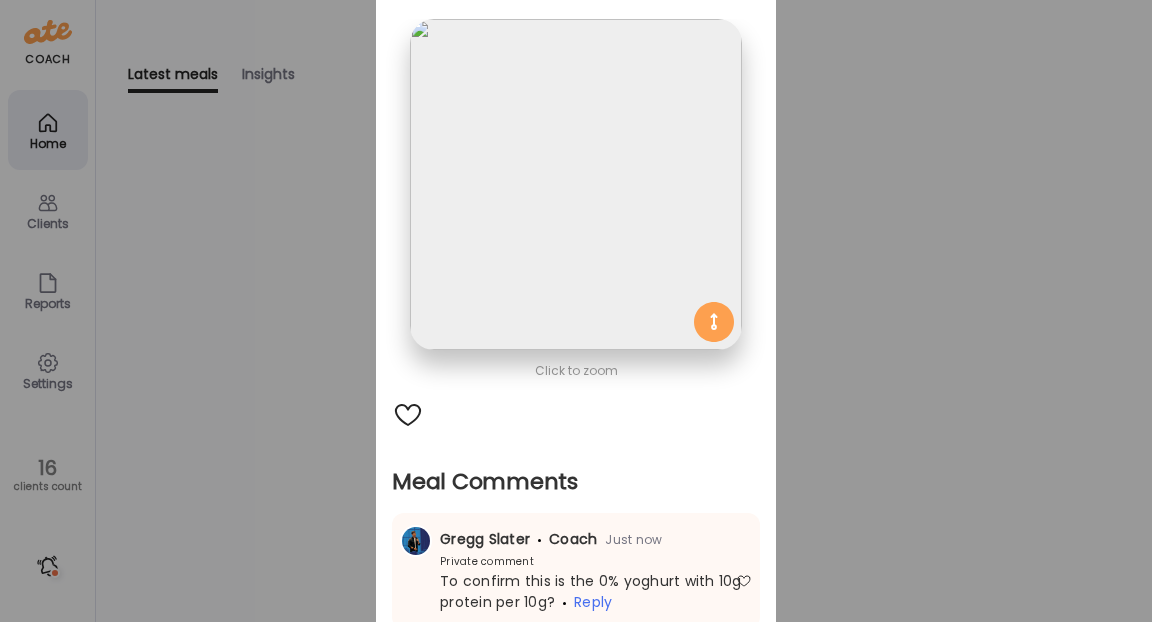 click on "Ate Coach Dashboard
Wahoo! It’s official
Take a moment to set up your Coach Profile to give your clients a smooth onboarding experience.
Skip Set up coach profile
Ate Coach Dashboard
1 Image 2 Message 3 Invite
Let’s get you quickly set up
Add a headshot or company logo for client recognition
Skip Next
Ate Coach Dashboard
1 Image 2 Message 3 Invite
Customize your welcome message
This page will be the first thing your clients will see. Add a welcome message to personalize their experience.
Header 32" at bounding box center (576, 311) 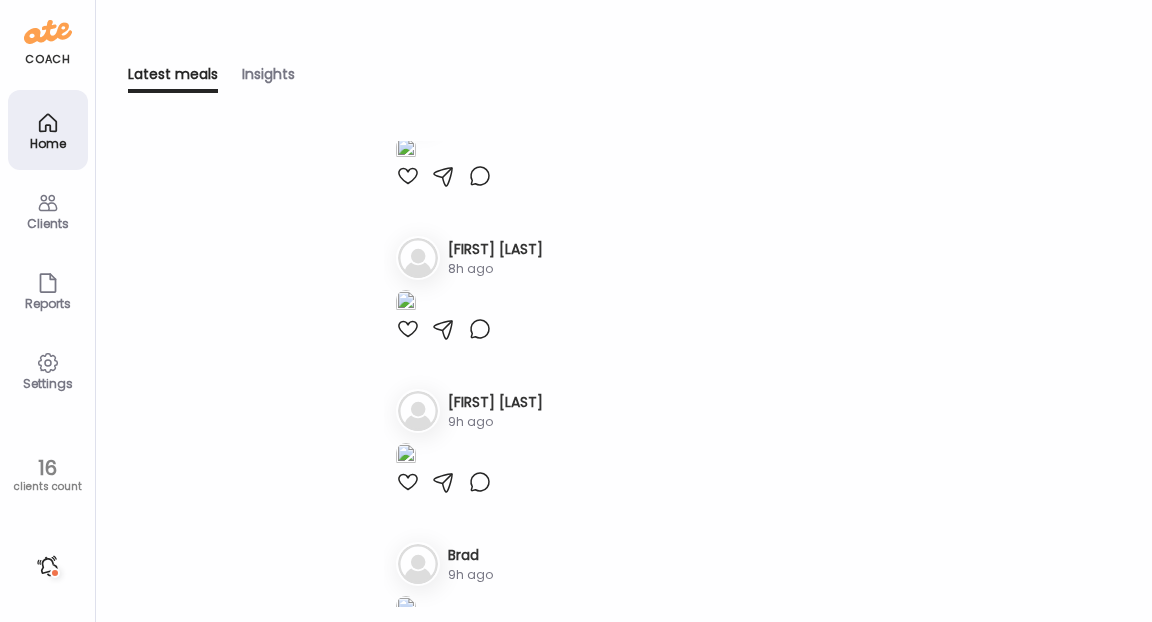 click on "Clients" at bounding box center (48, 223) 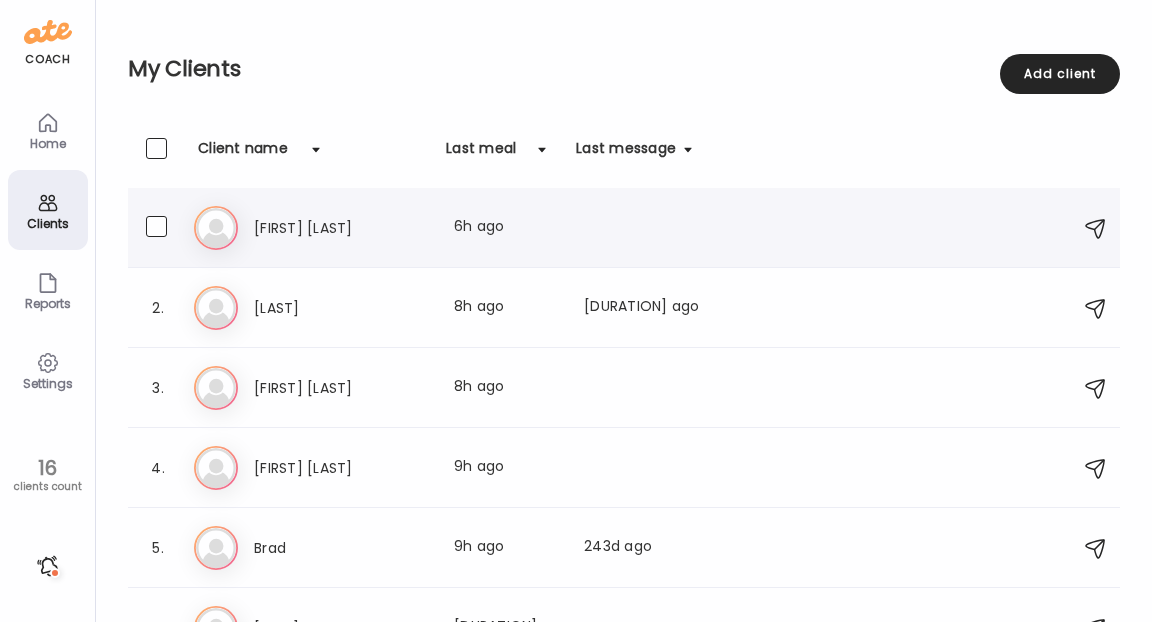 click on "[FIRST] [LAST]" at bounding box center [342, 228] 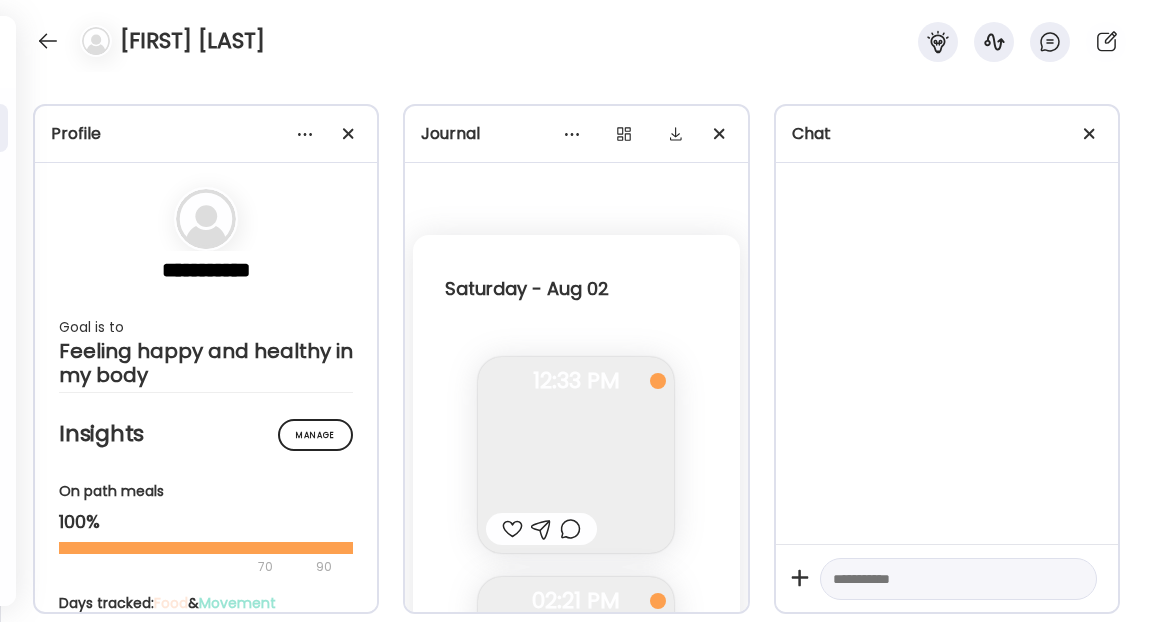 scroll, scrollTop: 6129, scrollLeft: 0, axis: vertical 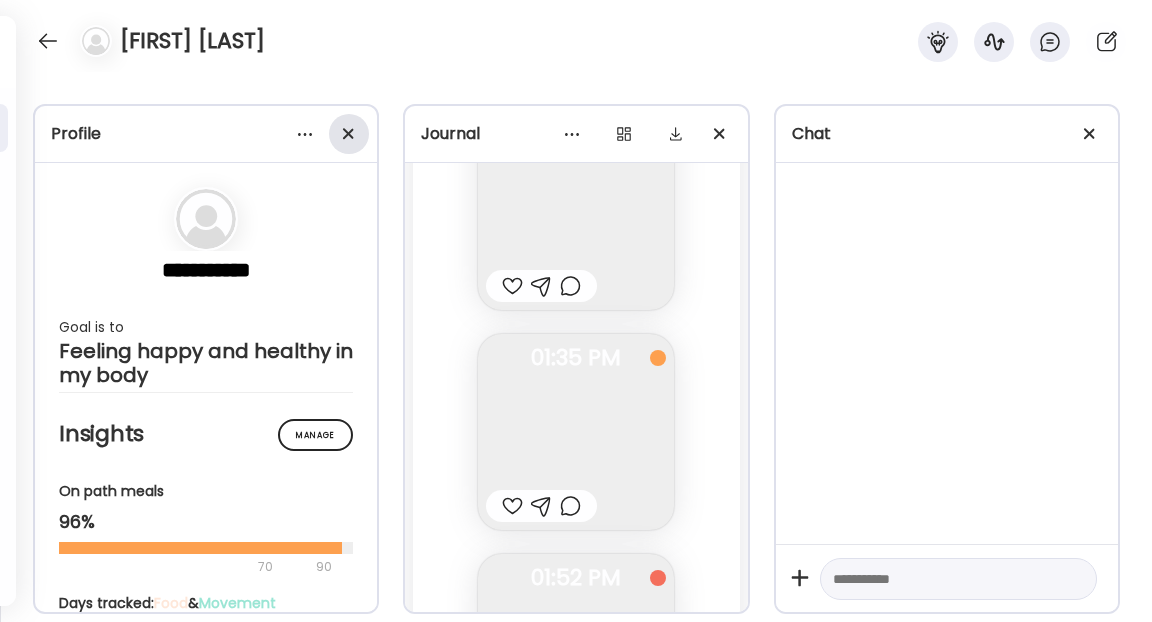 click at bounding box center [348, 133] 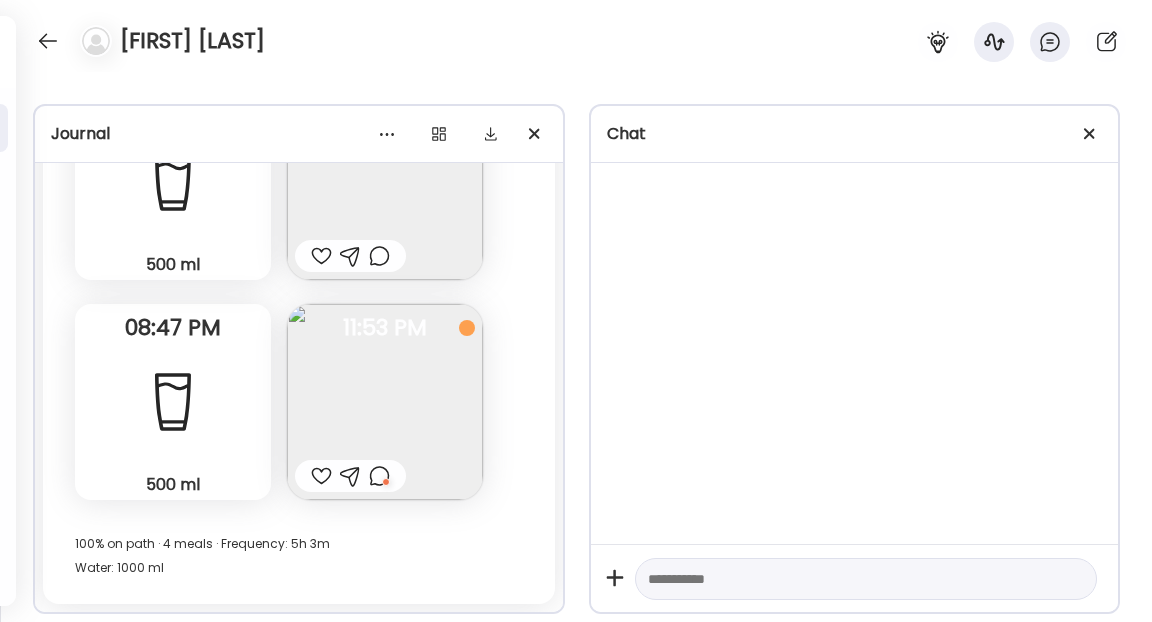 scroll, scrollTop: 13906, scrollLeft: 0, axis: vertical 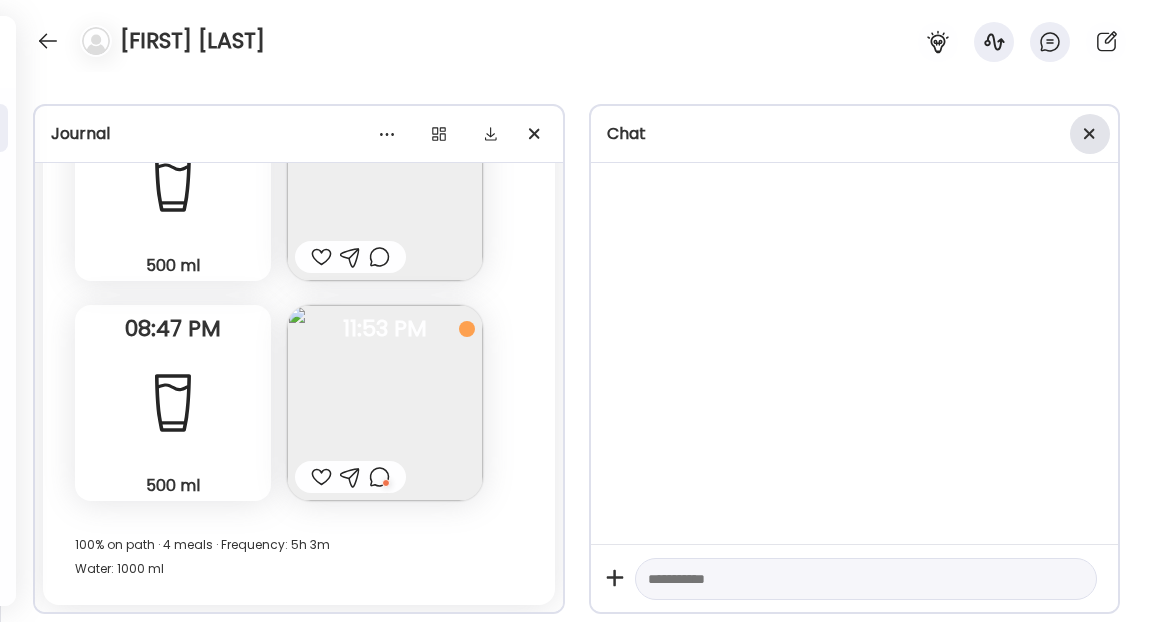click at bounding box center [1090, 134] 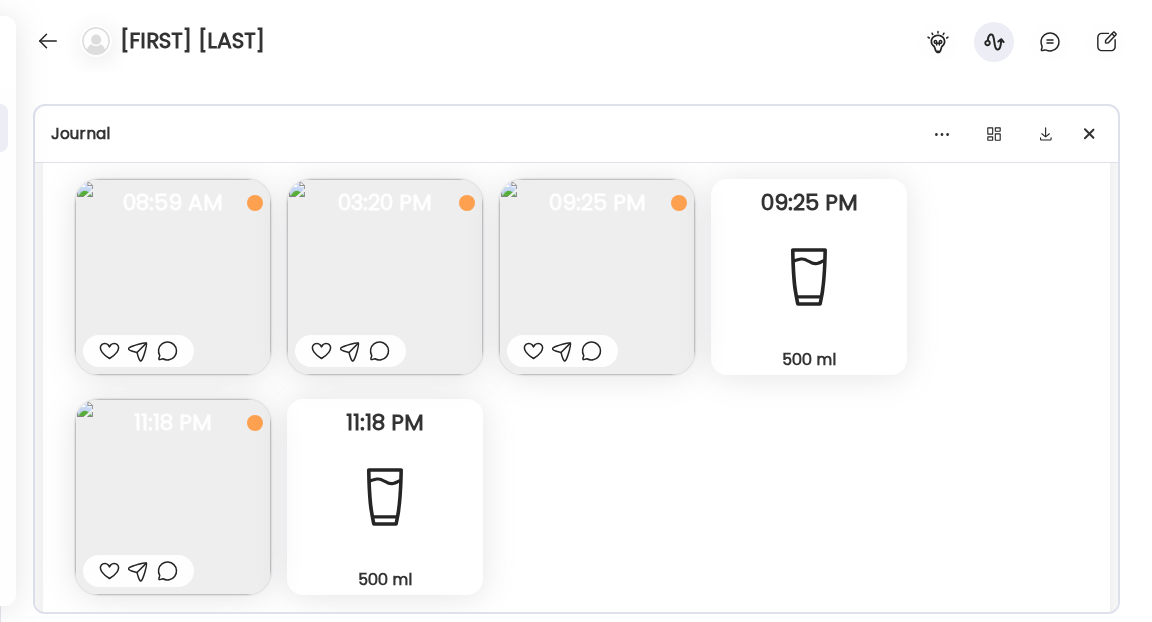 scroll, scrollTop: 8332, scrollLeft: 0, axis: vertical 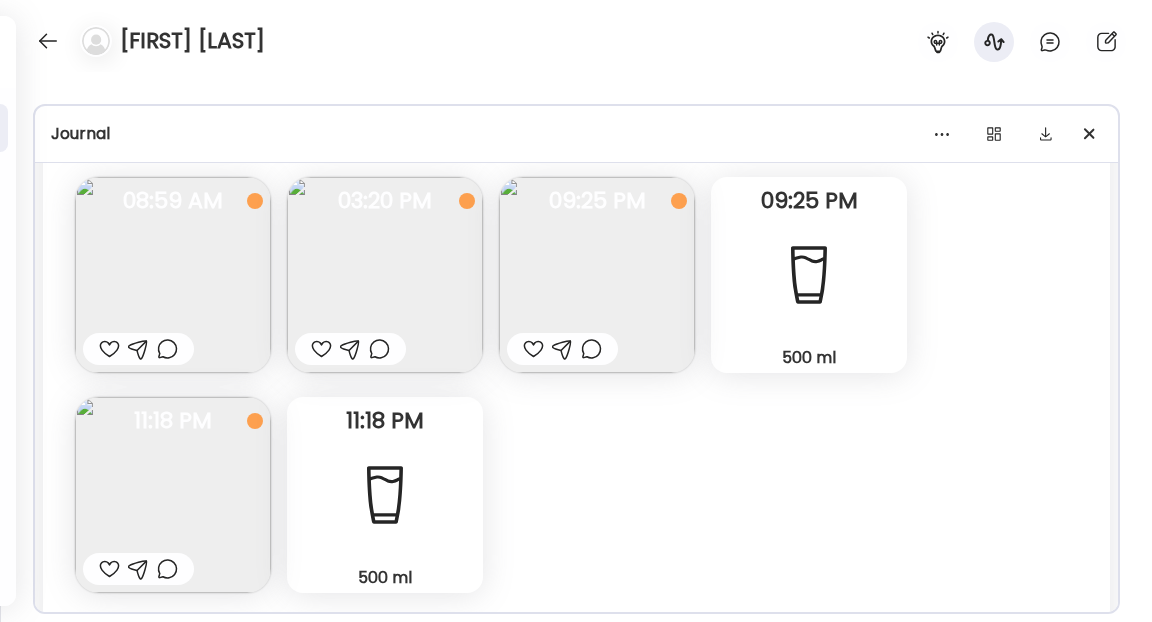 click at bounding box center [321, 349] 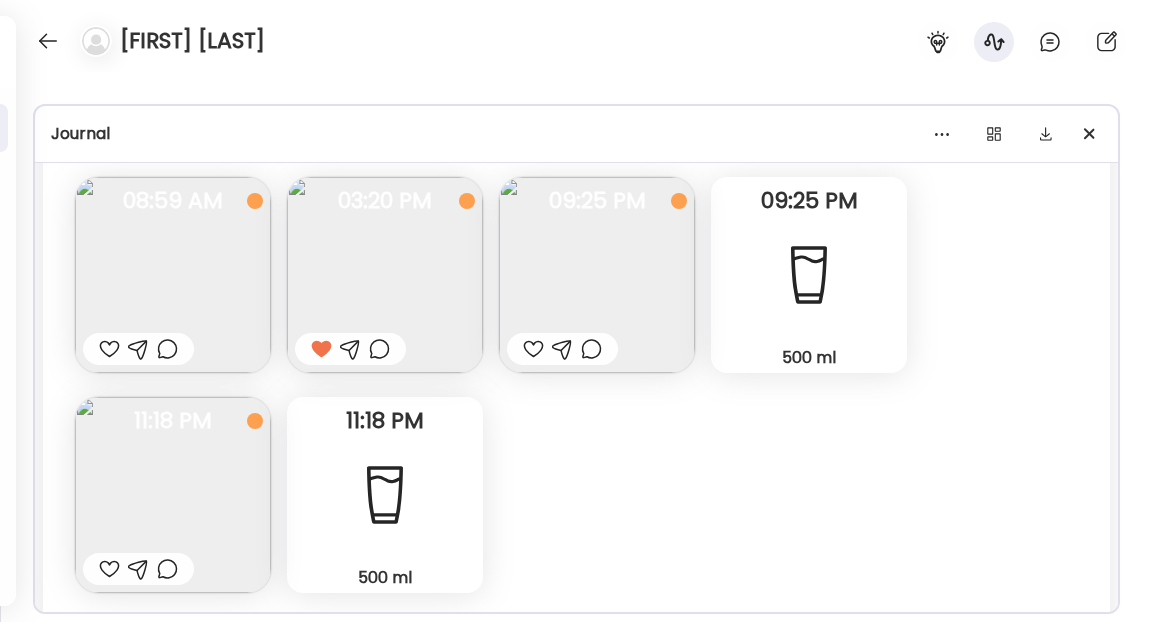 click at bounding box center [379, 349] 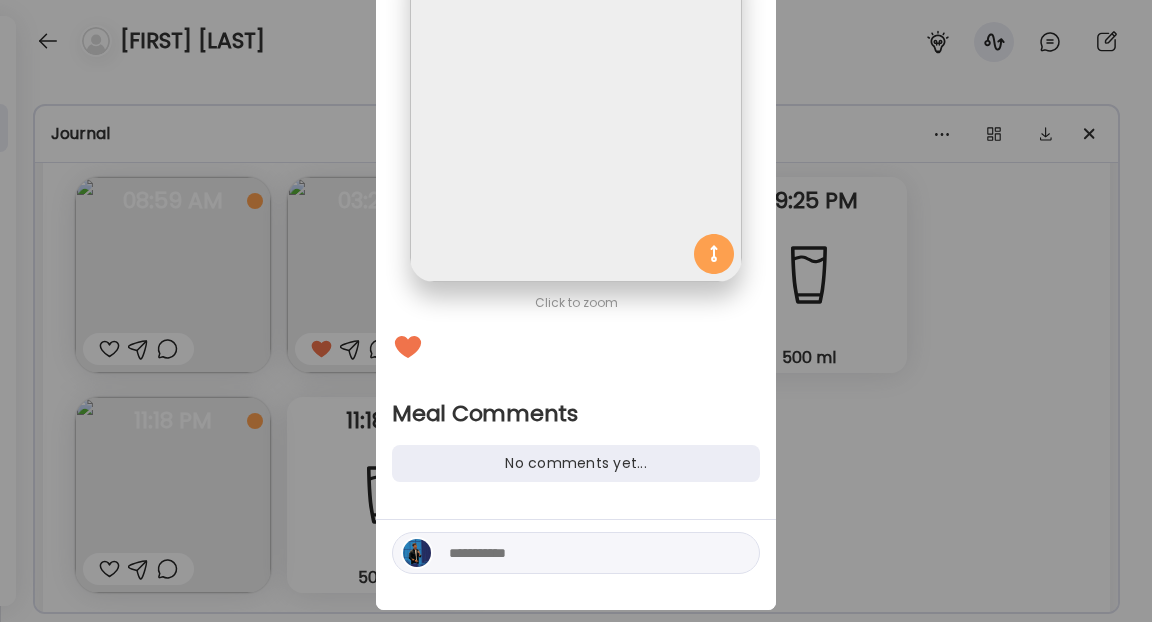 scroll, scrollTop: 189, scrollLeft: 0, axis: vertical 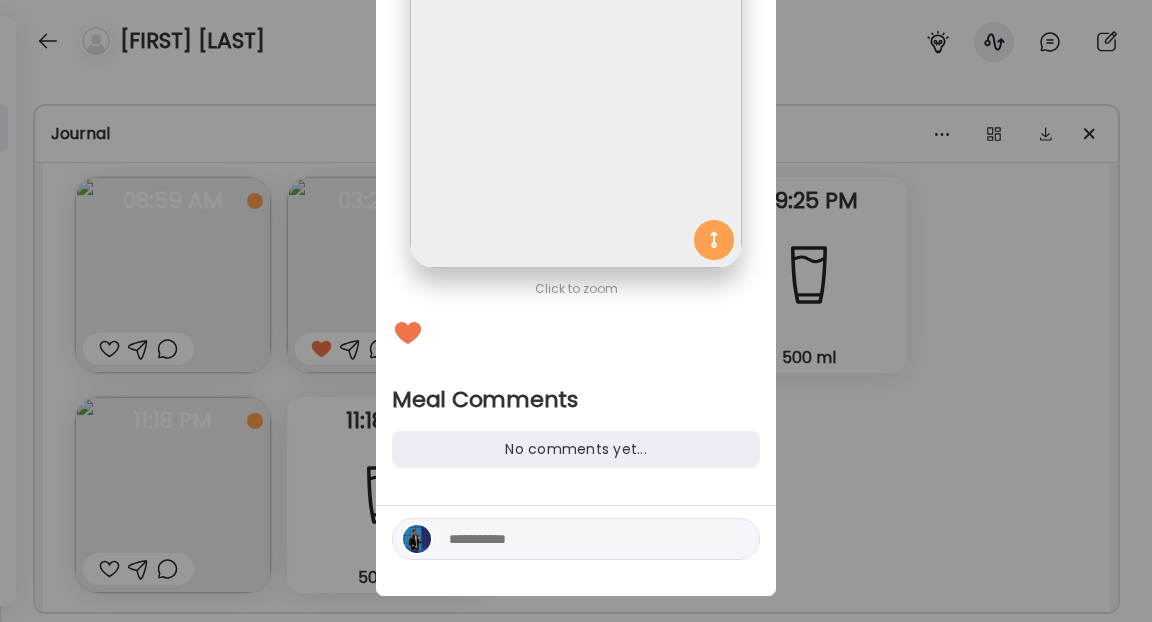 click at bounding box center [584, 539] 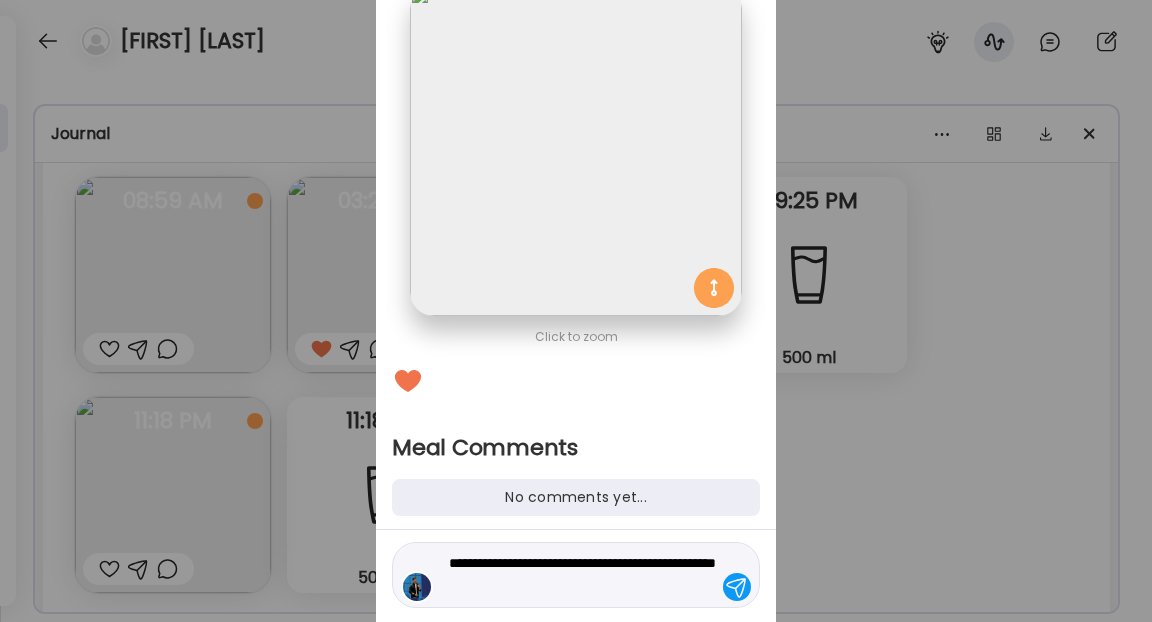 scroll, scrollTop: 139, scrollLeft: 0, axis: vertical 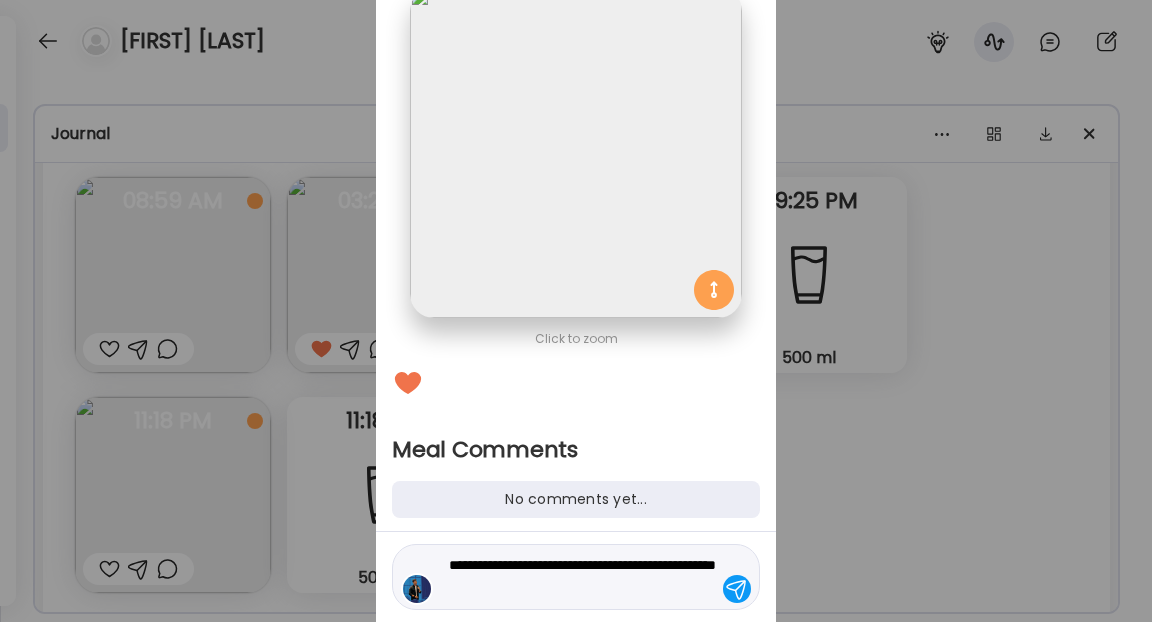 paste on "**********" 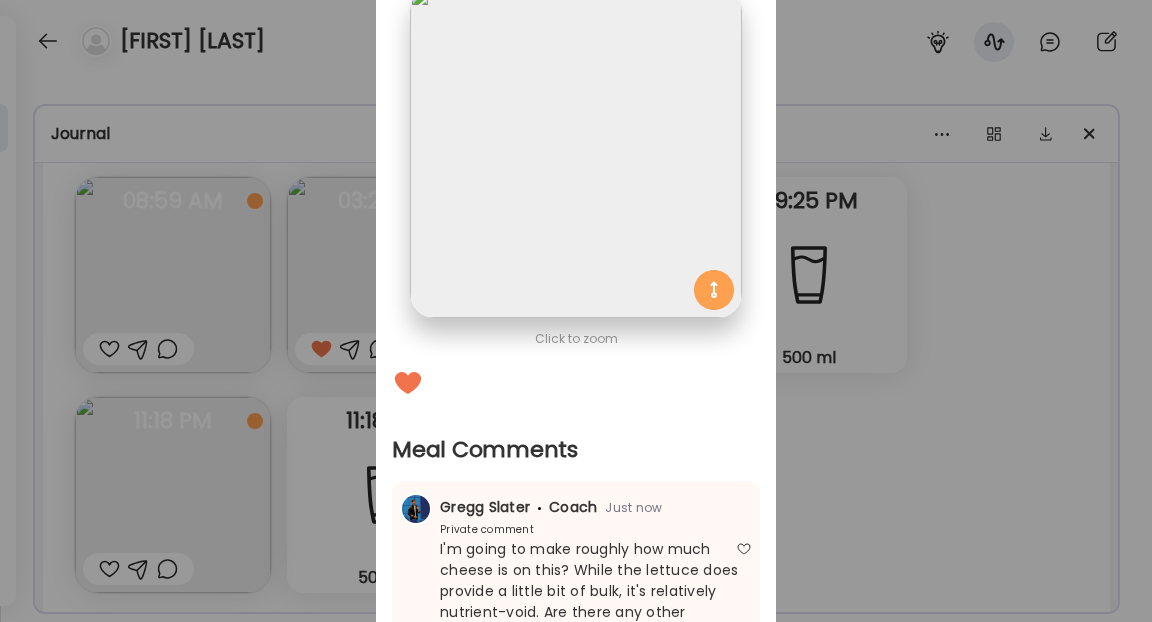click on "Ate Coach Dashboard
Wahoo! It’s official
Take a moment to set up your Coach Profile to give your clients a smooth onboarding experience.
Skip Set up coach profile
Ate Coach Dashboard
1 Image 2 Message 3 Invite
Let’s get you quickly set up
Add a headshot or company logo for client recognition
Skip Next
Ate Coach Dashboard
1 Image 2 Message 3 Invite
Customize your welcome message
This page will be the first thing your clients will see. Add a welcome message to personalize their experience.
Header 32" at bounding box center [576, 311] 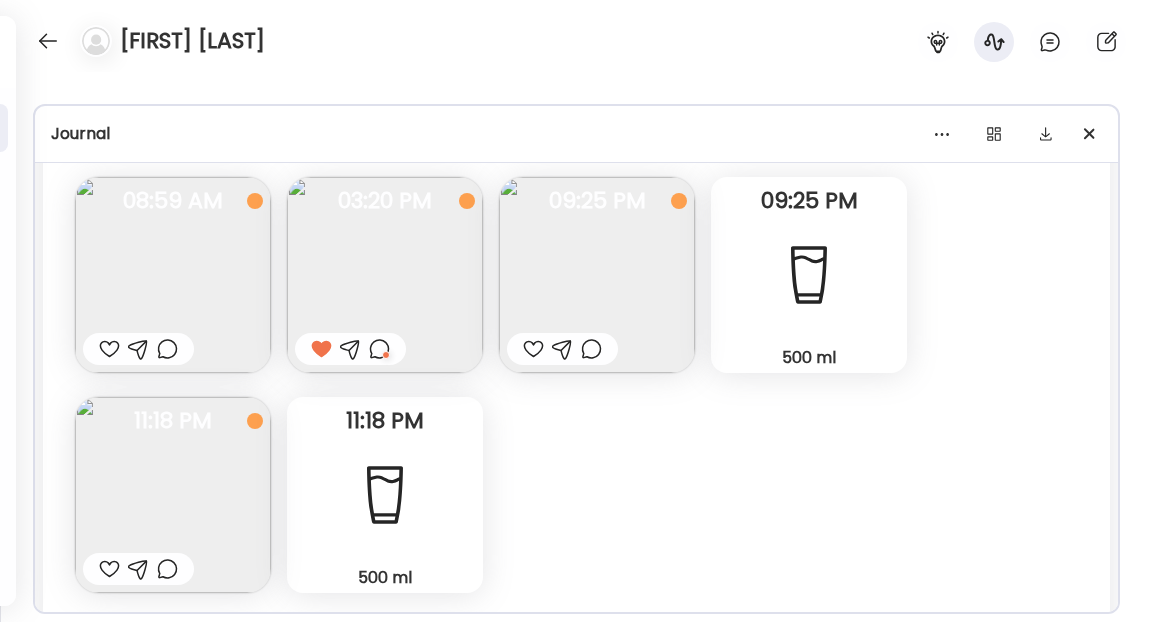 click at bounding box center [597, 275] 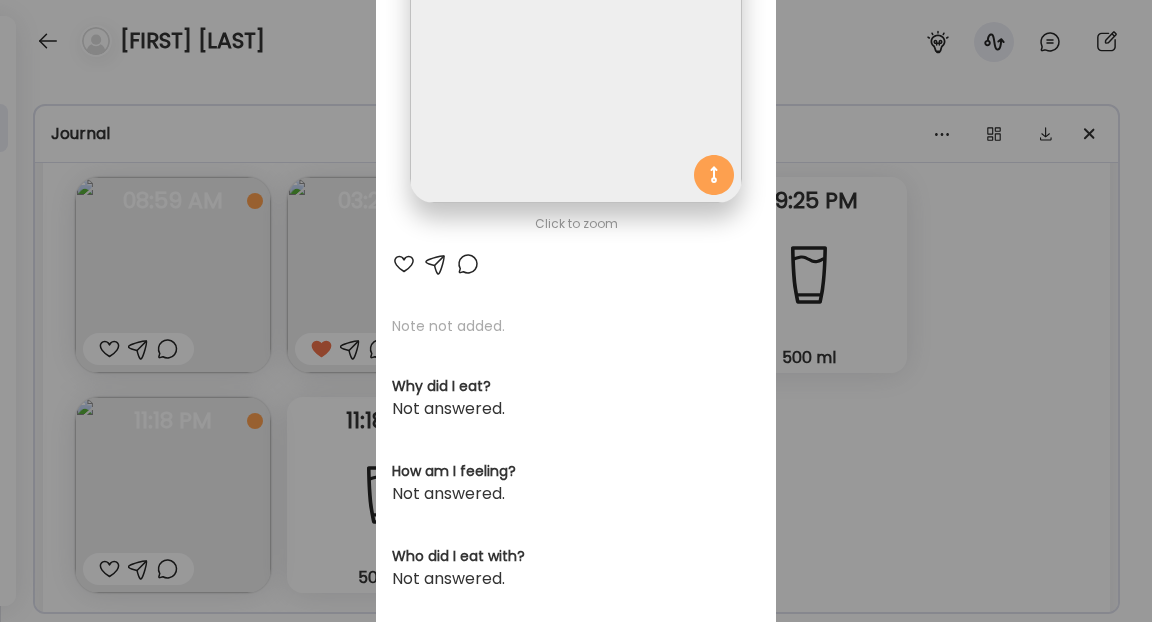 scroll, scrollTop: 263, scrollLeft: 0, axis: vertical 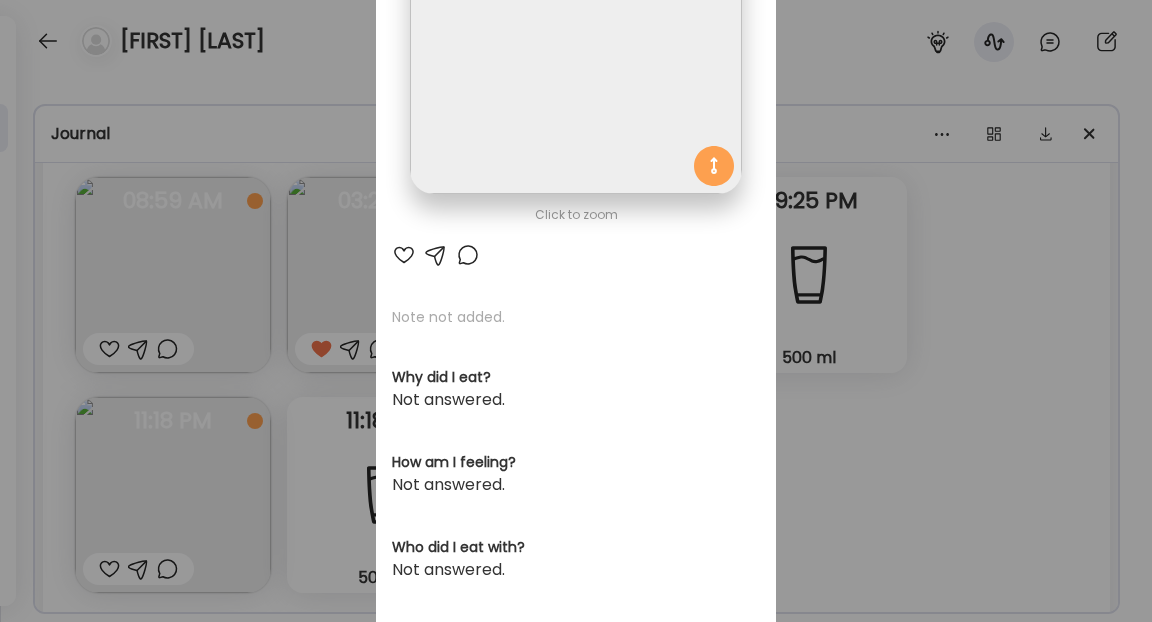 click at bounding box center (404, 255) 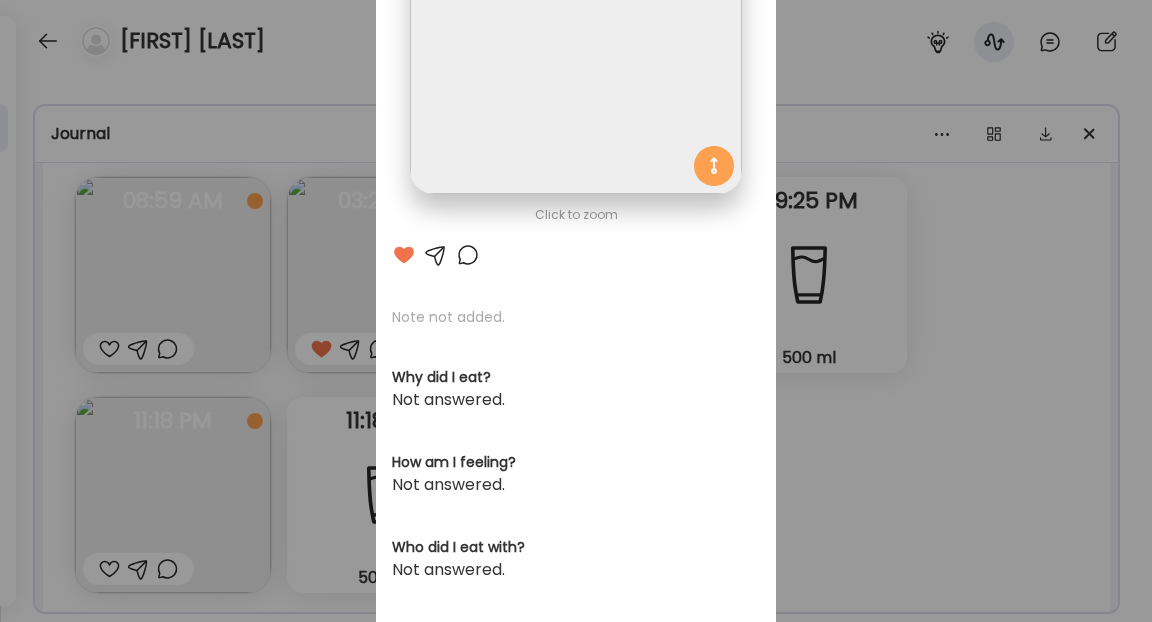click at bounding box center [468, 255] 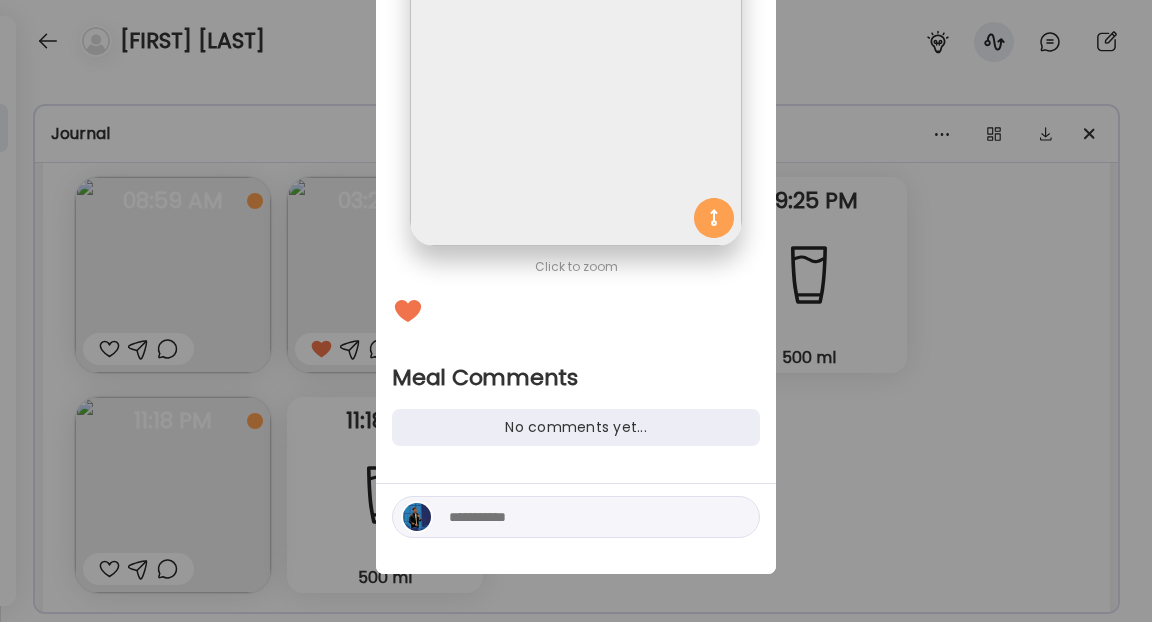 scroll, scrollTop: 210, scrollLeft: 0, axis: vertical 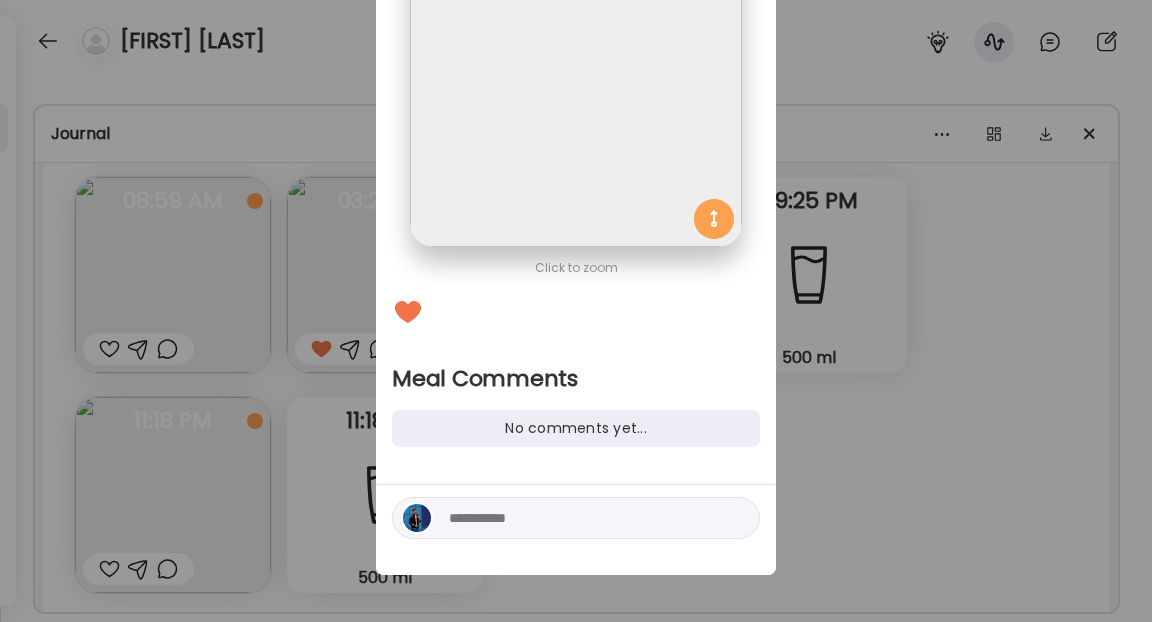click at bounding box center [584, 518] 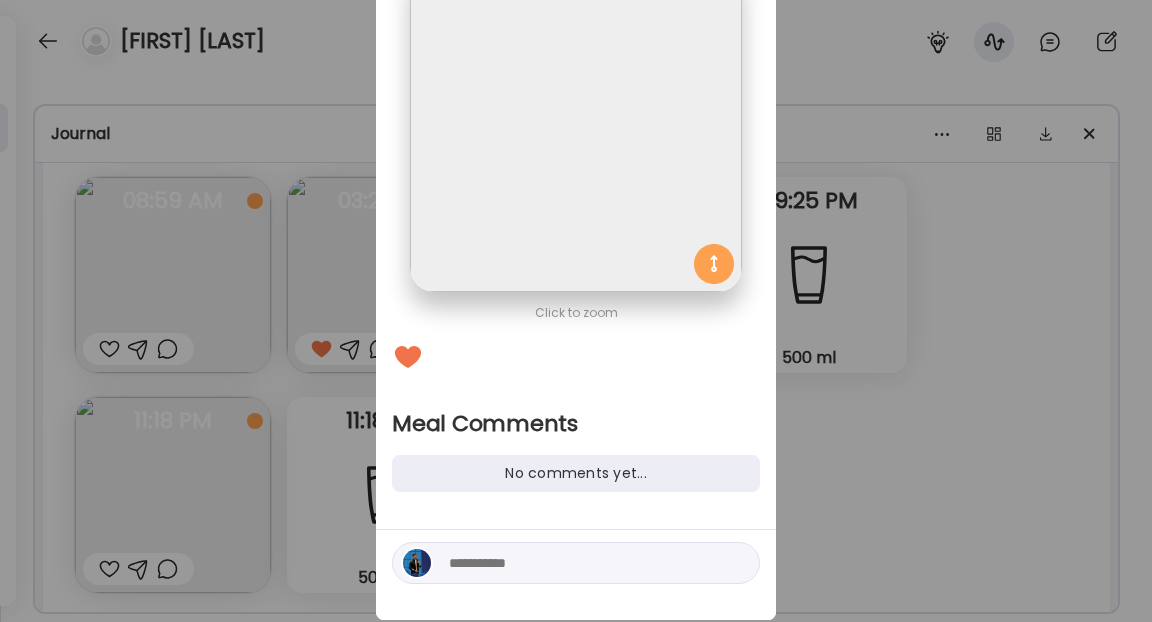 scroll, scrollTop: 160, scrollLeft: 0, axis: vertical 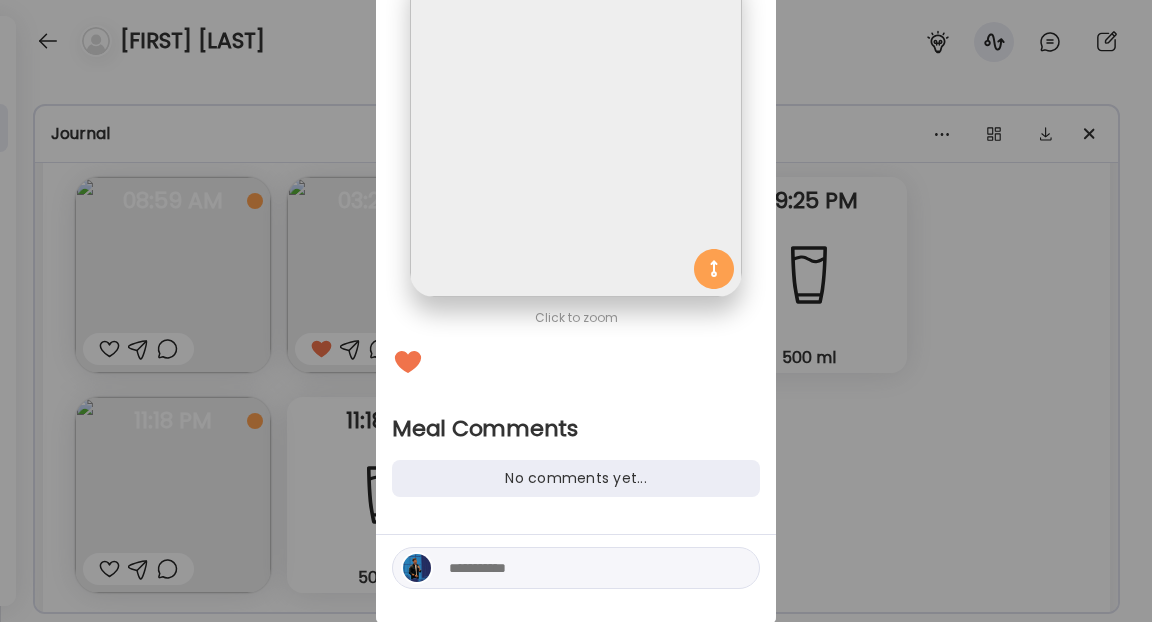 paste on "**********" 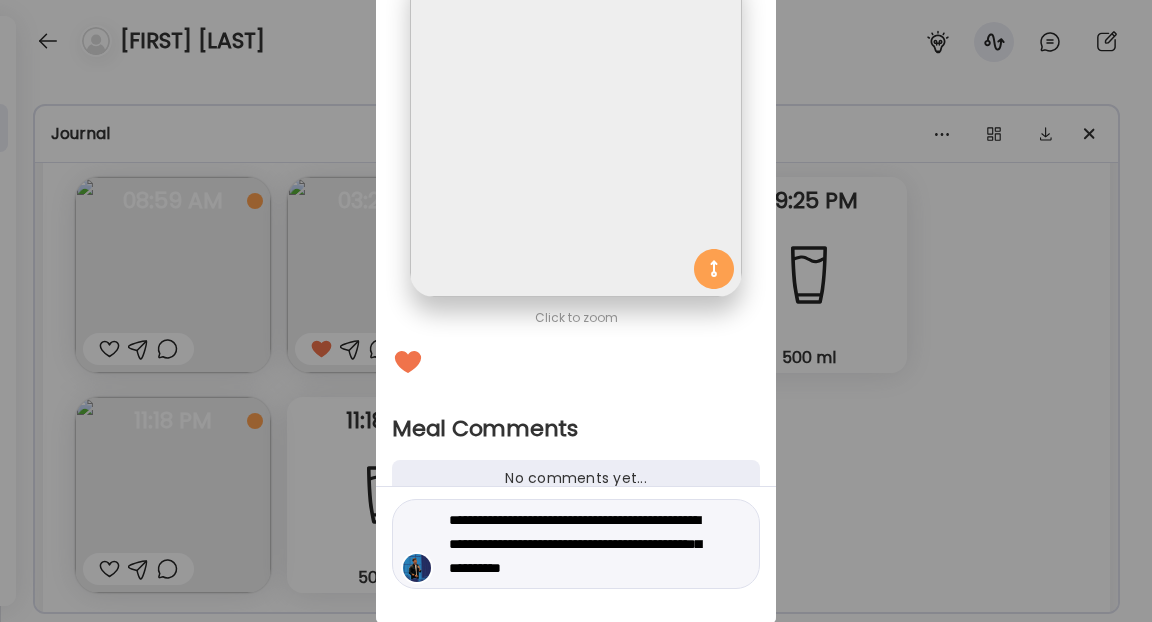 type on "**********" 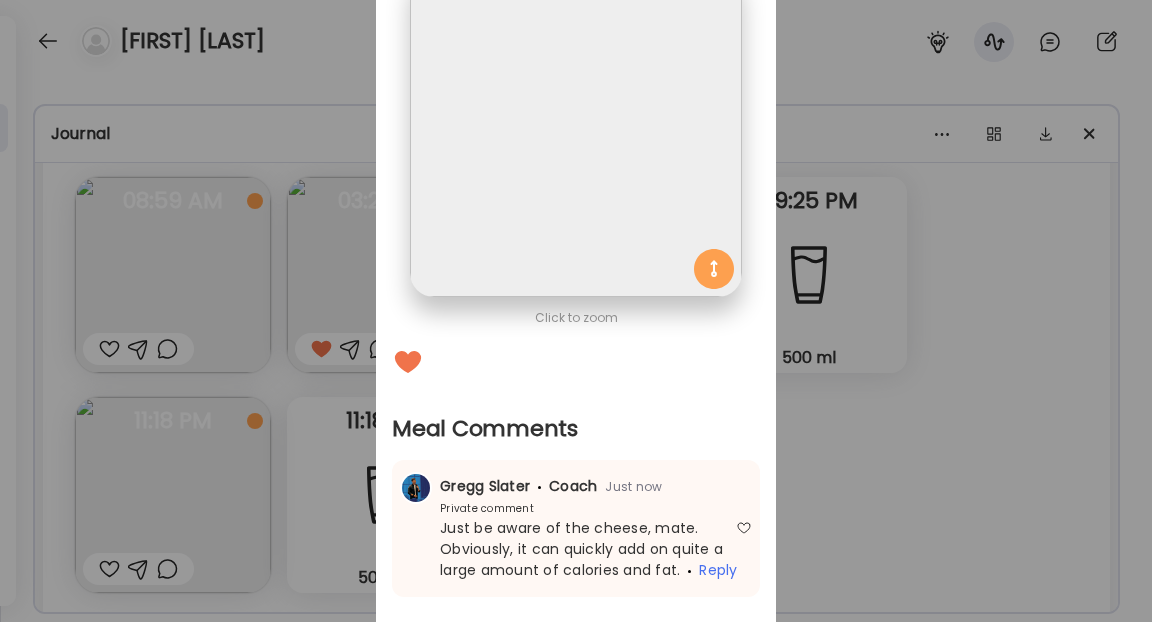 click on "Ate Coach Dashboard
Wahoo! It’s official
Take a moment to set up your Coach Profile to give your clients a smooth onboarding experience.
Skip Set up coach profile
Ate Coach Dashboard
1 Image 2 Message 3 Invite
Let’s get you quickly set up
Add a headshot or company logo for client recognition
Skip Next
Ate Coach Dashboard
1 Image 2 Message 3 Invite
Customize your welcome message
This page will be the first thing your clients will see. Add a welcome message to personalize their experience.
Header 32" at bounding box center [576, 311] 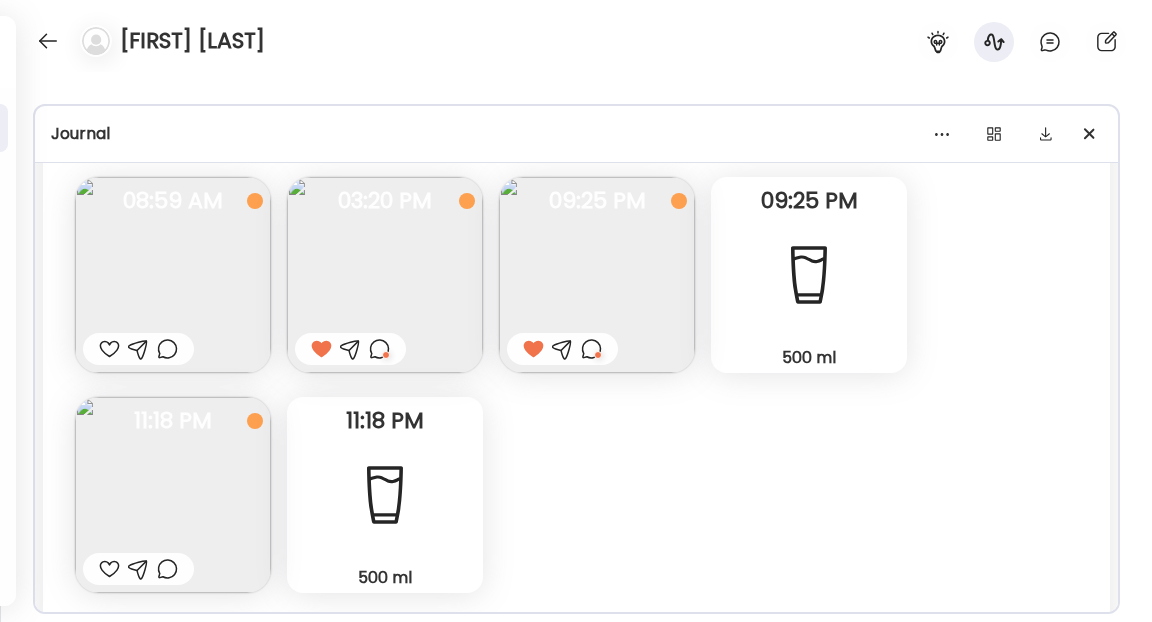 click at bounding box center [173, 495] 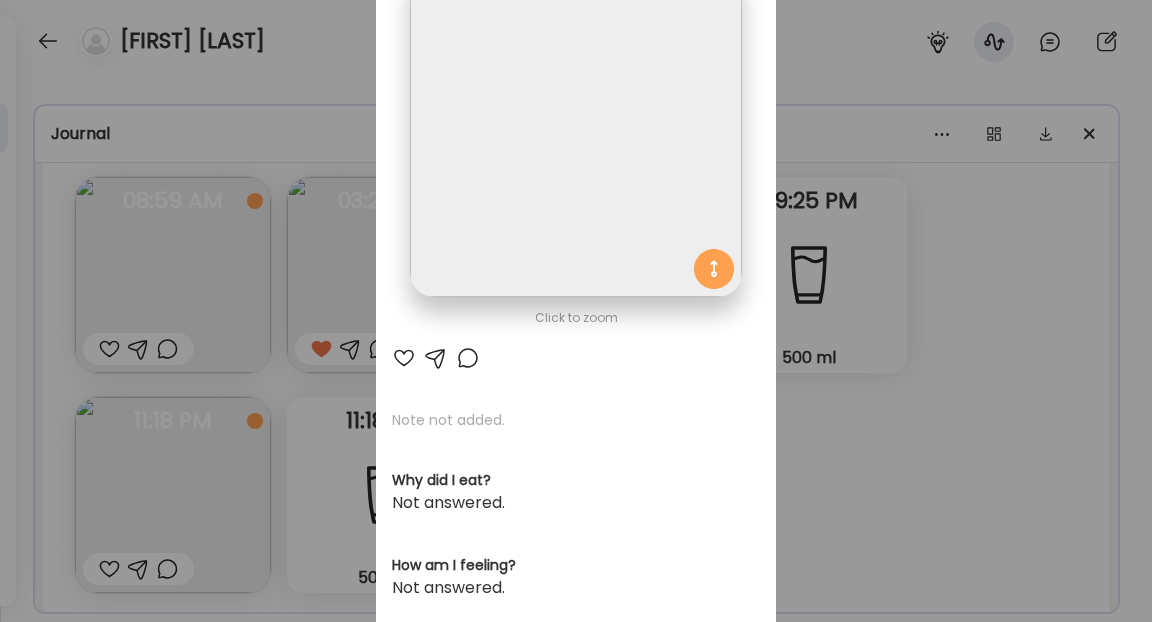 click at bounding box center (468, 358) 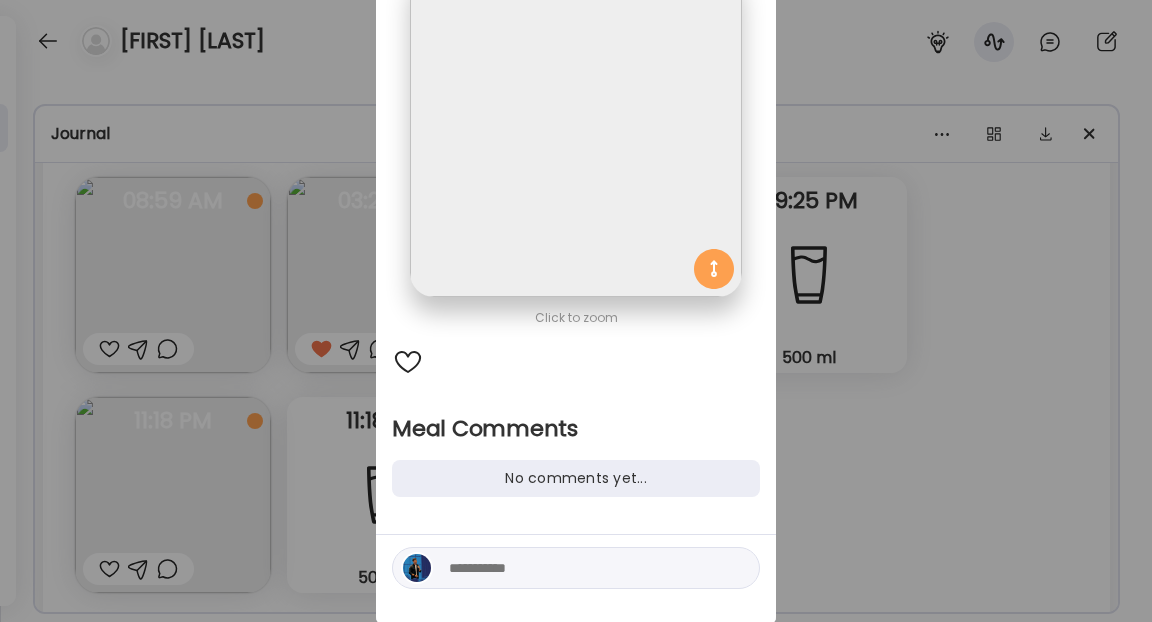 click at bounding box center [584, 568] 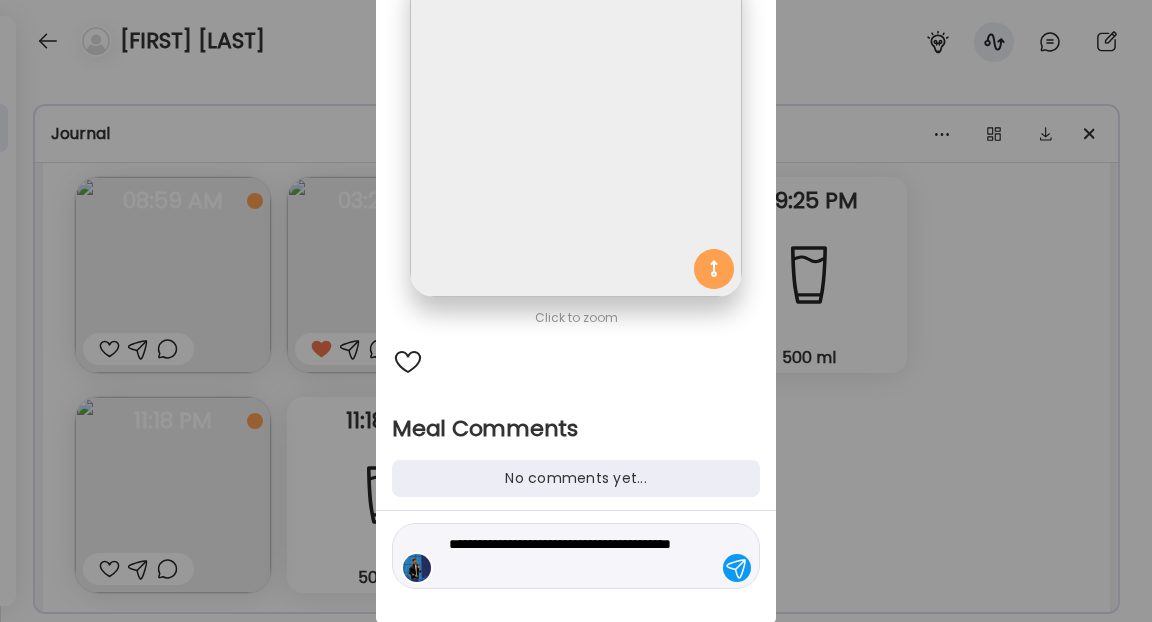 drag, startPoint x: 617, startPoint y: 576, endPoint x: 419, endPoint y: 531, distance: 203.04926 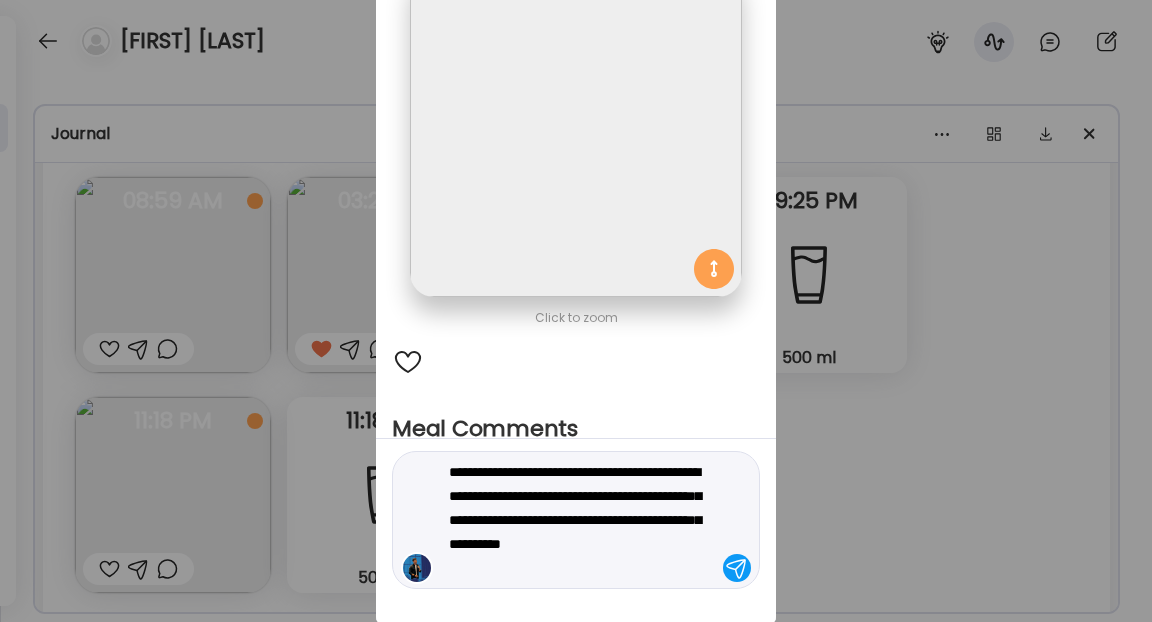 drag, startPoint x: 563, startPoint y: 567, endPoint x: 442, endPoint y: 567, distance: 121 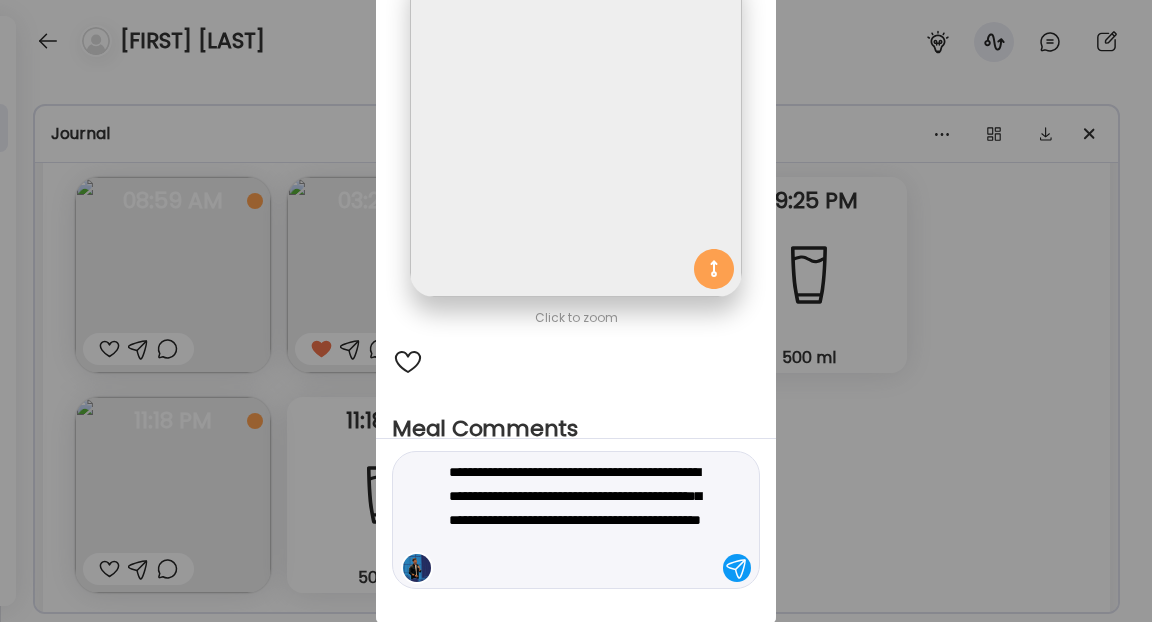 type on "**********" 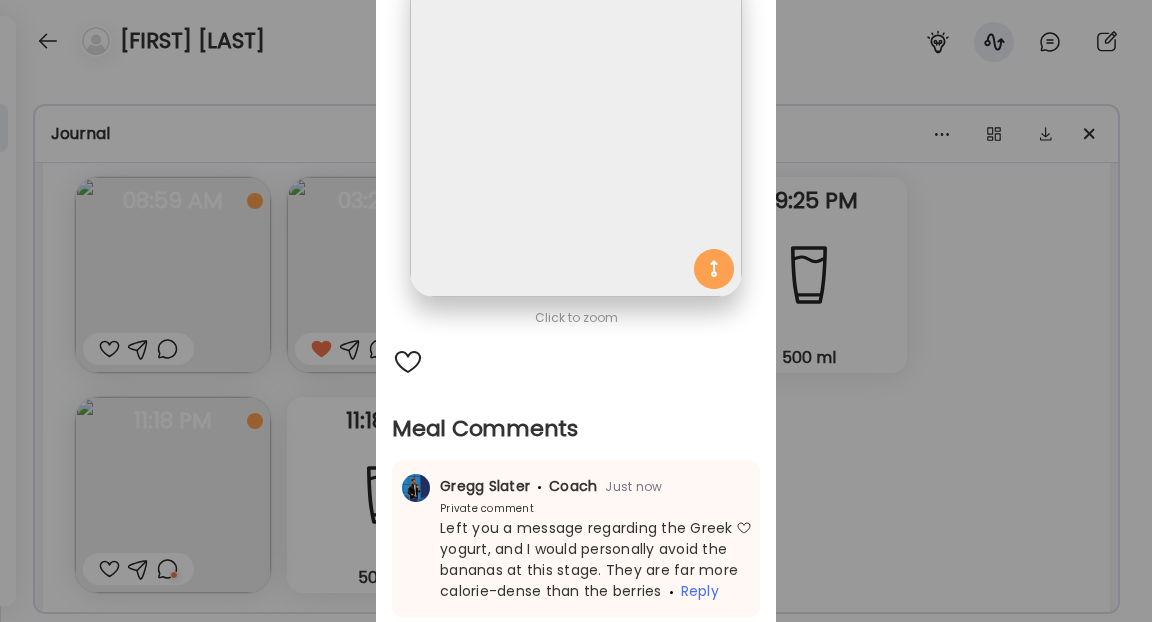 click on "Ate Coach Dashboard
Wahoo! It’s official
Take a moment to set up your Coach Profile to give your clients a smooth onboarding experience.
Skip Set up coach profile
Ate Coach Dashboard
1 Image 2 Message 3 Invite
Let’s get you quickly set up
Add a headshot or company logo for client recognition
Skip Next
Ate Coach Dashboard
1 Image 2 Message 3 Invite
Customize your welcome message
This page will be the first thing your clients will see. Add a welcome message to personalize their experience.
Header 32" at bounding box center [576, 311] 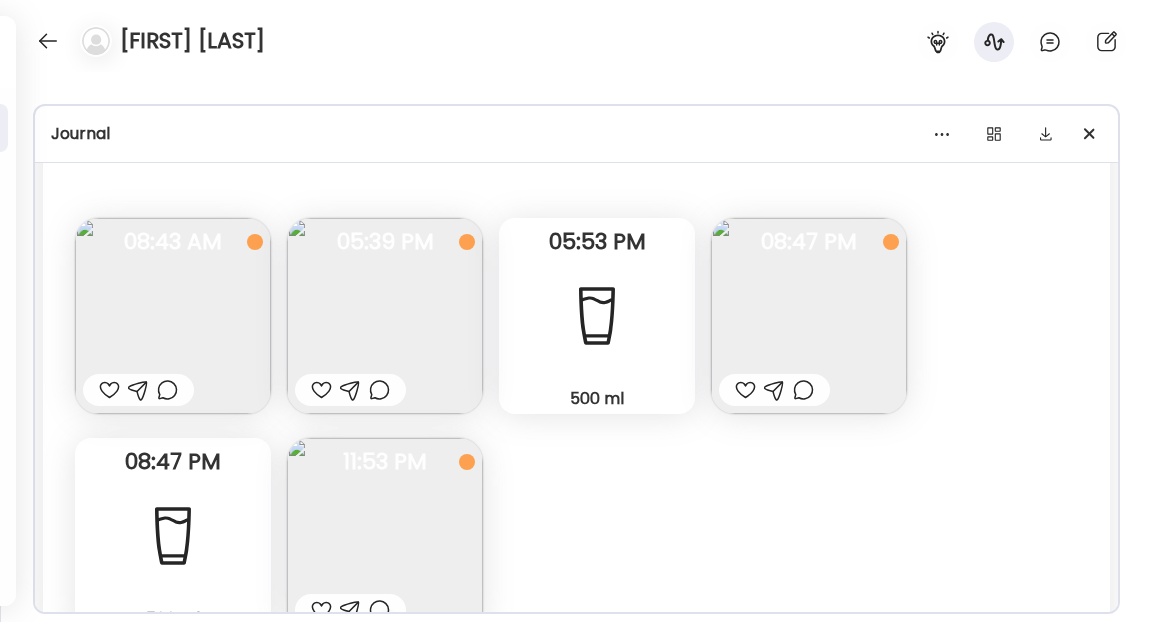 scroll, scrollTop: 8955, scrollLeft: 0, axis: vertical 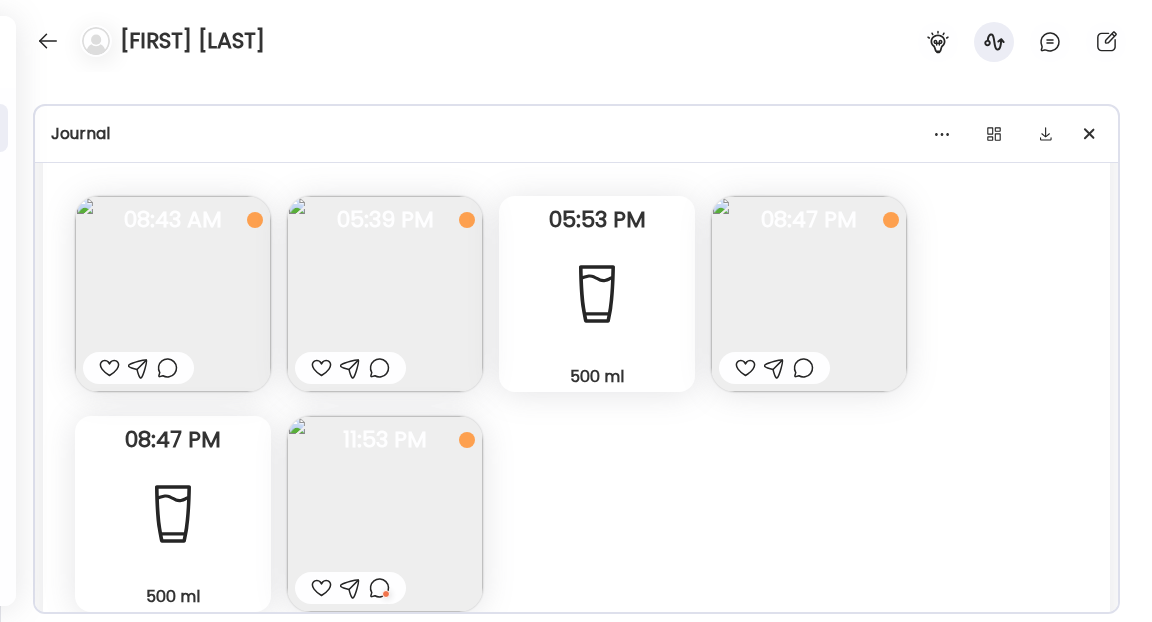 click at bounding box center (809, 294) 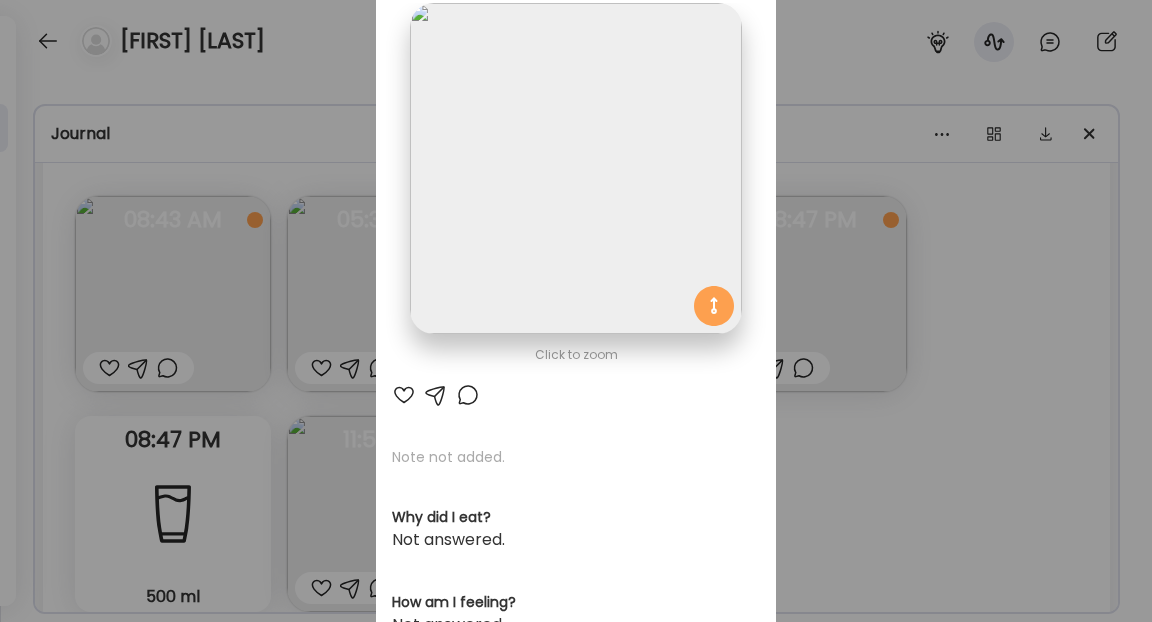 scroll, scrollTop: 113, scrollLeft: 0, axis: vertical 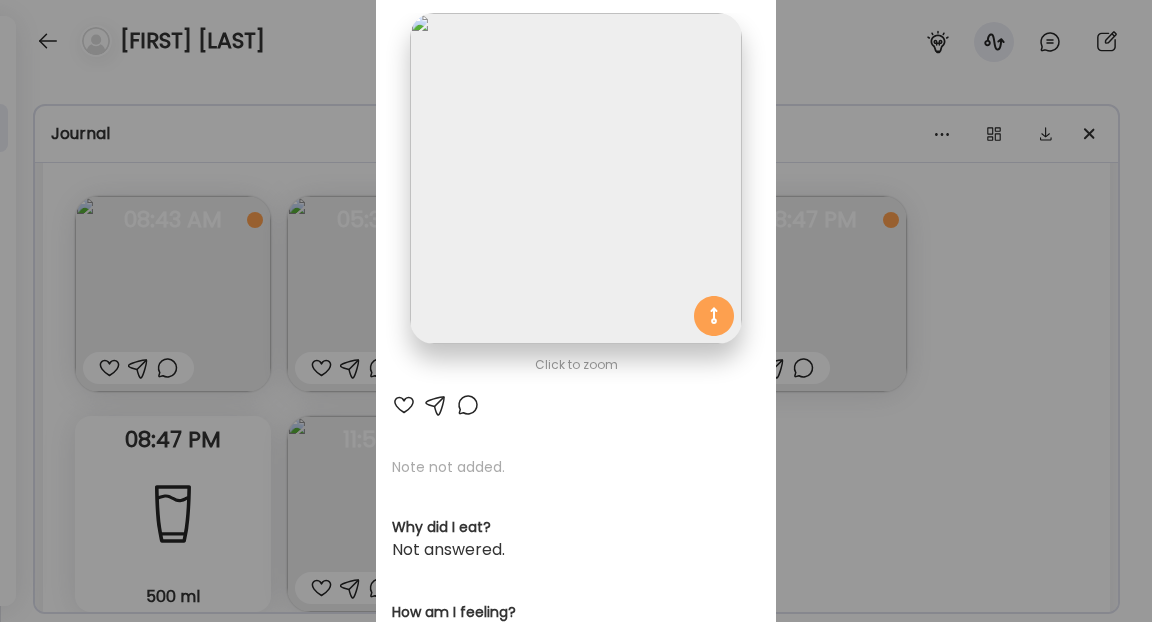 click at bounding box center [468, 405] 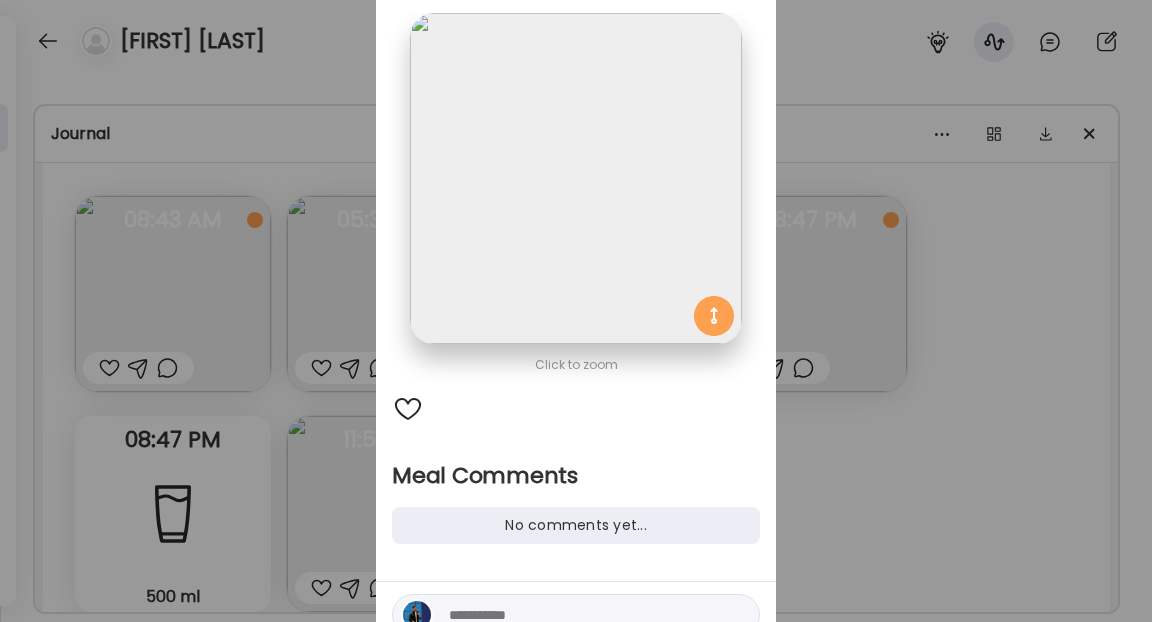 click at bounding box center (584, 615) 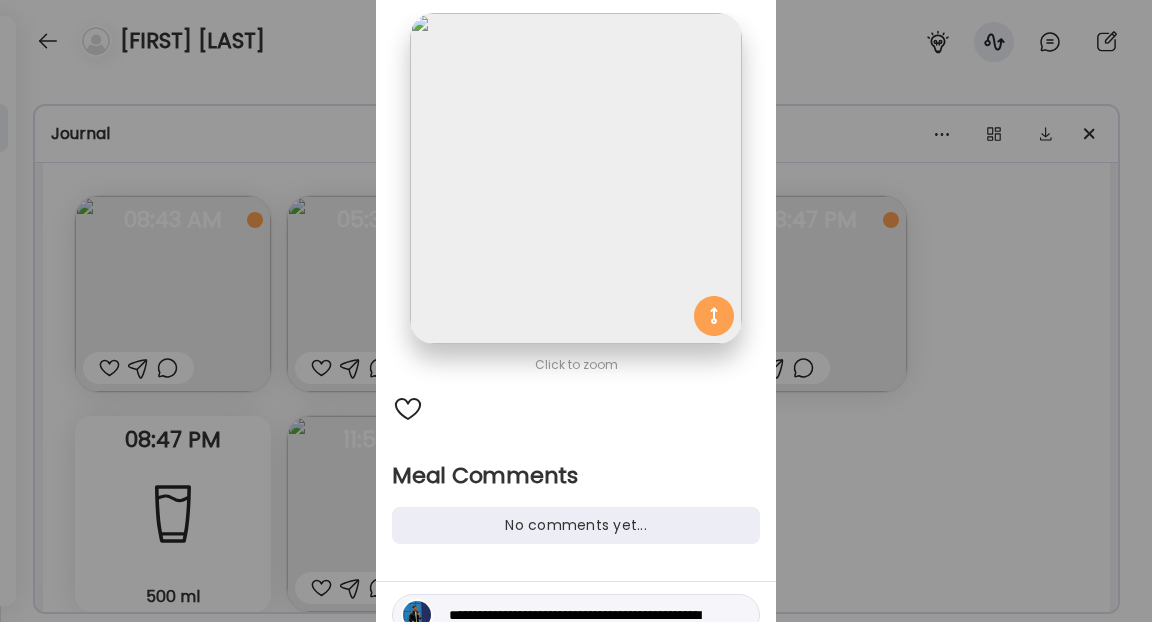 scroll, scrollTop: 115, scrollLeft: 0, axis: vertical 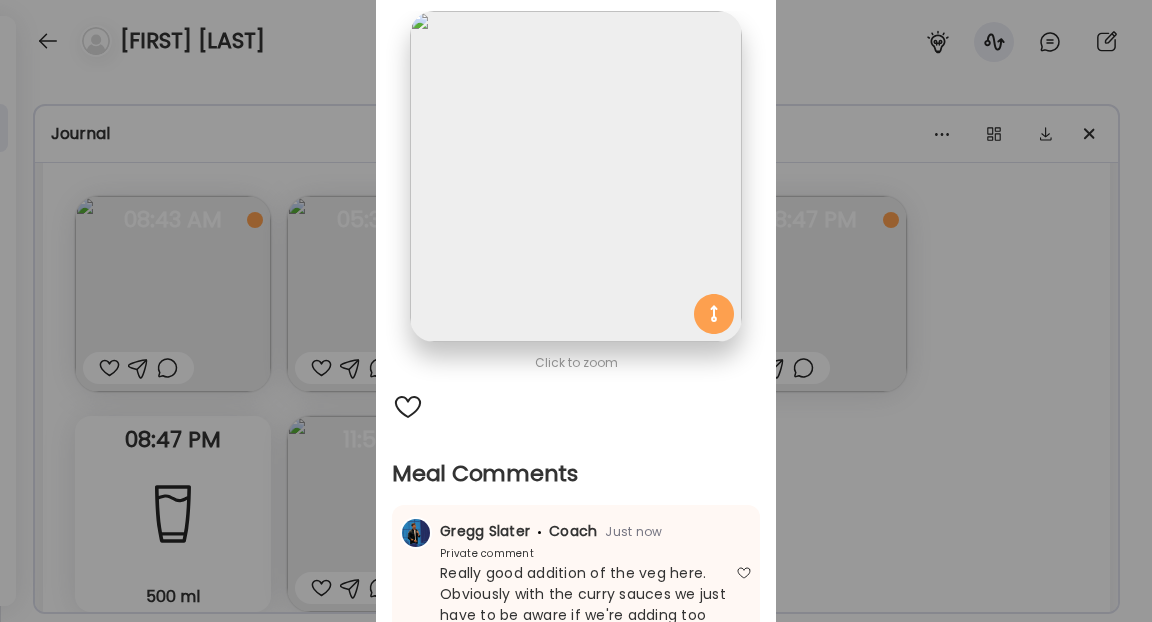 click on "Ate Coach Dashboard
Wahoo! It’s official
Take a moment to set up your Coach Profile to give your clients a smooth onboarding experience.
Skip Set up coach profile
Ate Coach Dashboard
1 Image 2 Message 3 Invite
Let’s get you quickly set up
Add a headshot or company logo for client recognition
Skip Next
Ate Coach Dashboard
1 Image 2 Message 3 Invite
Customize your welcome message
This page will be the first thing your clients will see. Add a welcome message to personalize their experience.
Header 32" at bounding box center (576, 311) 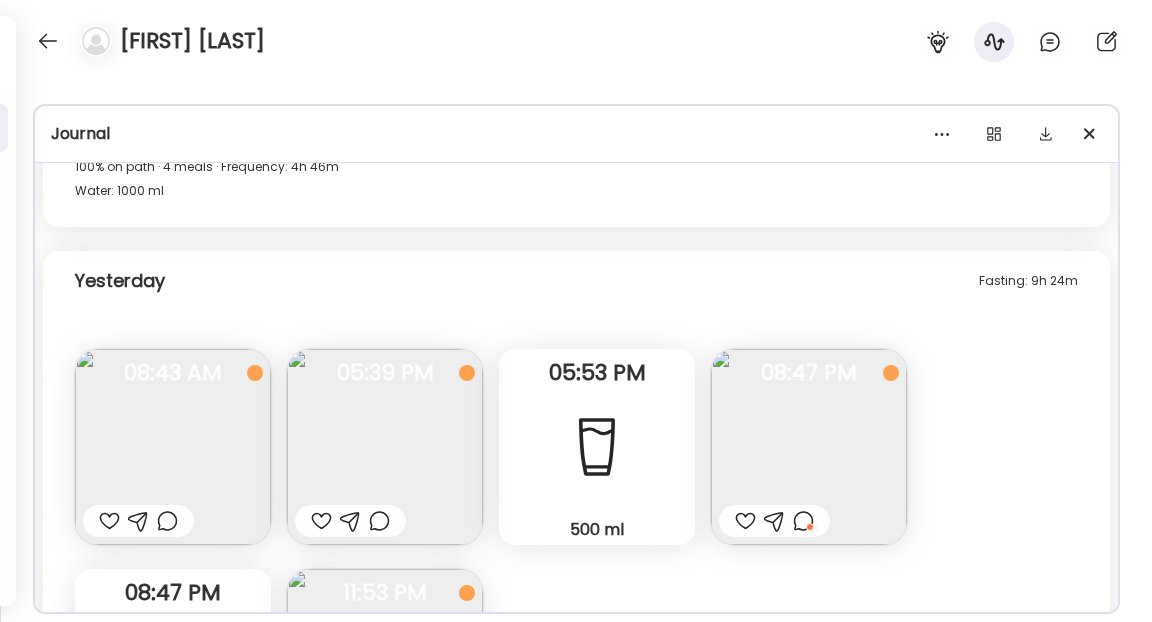 scroll, scrollTop: 8628, scrollLeft: 0, axis: vertical 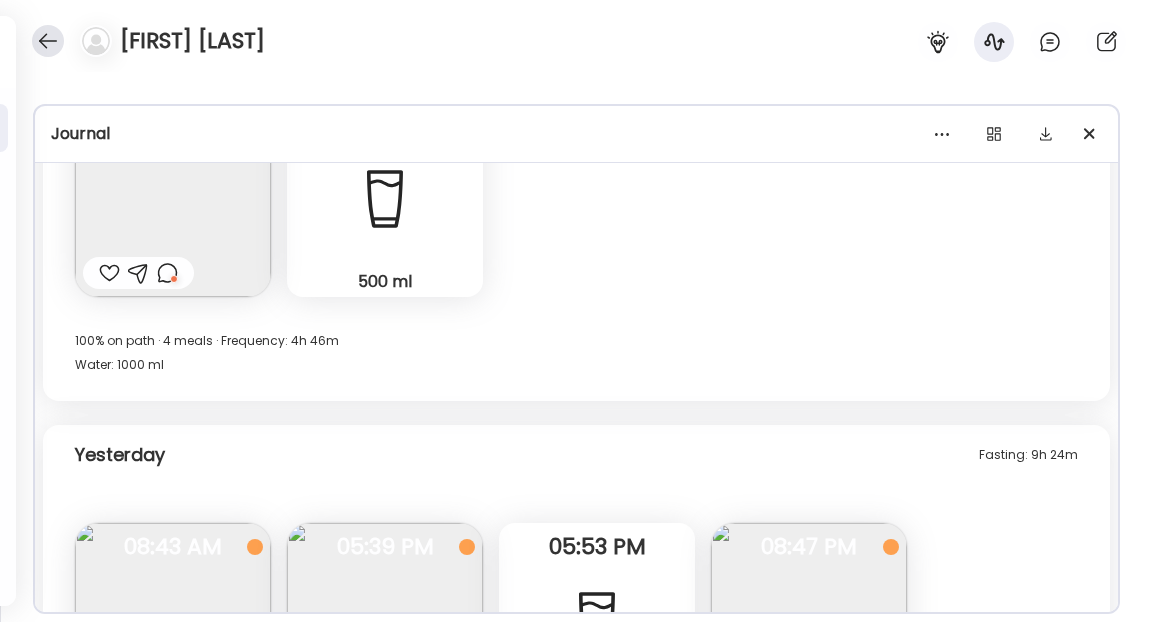 click at bounding box center (48, 41) 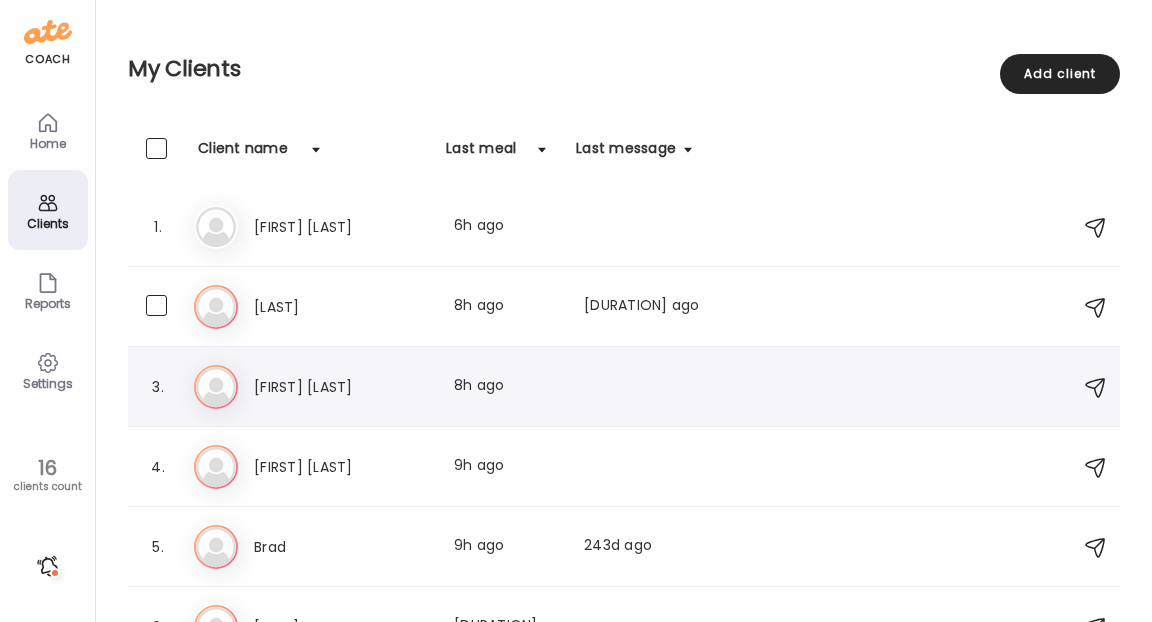 scroll, scrollTop: 0, scrollLeft: 0, axis: both 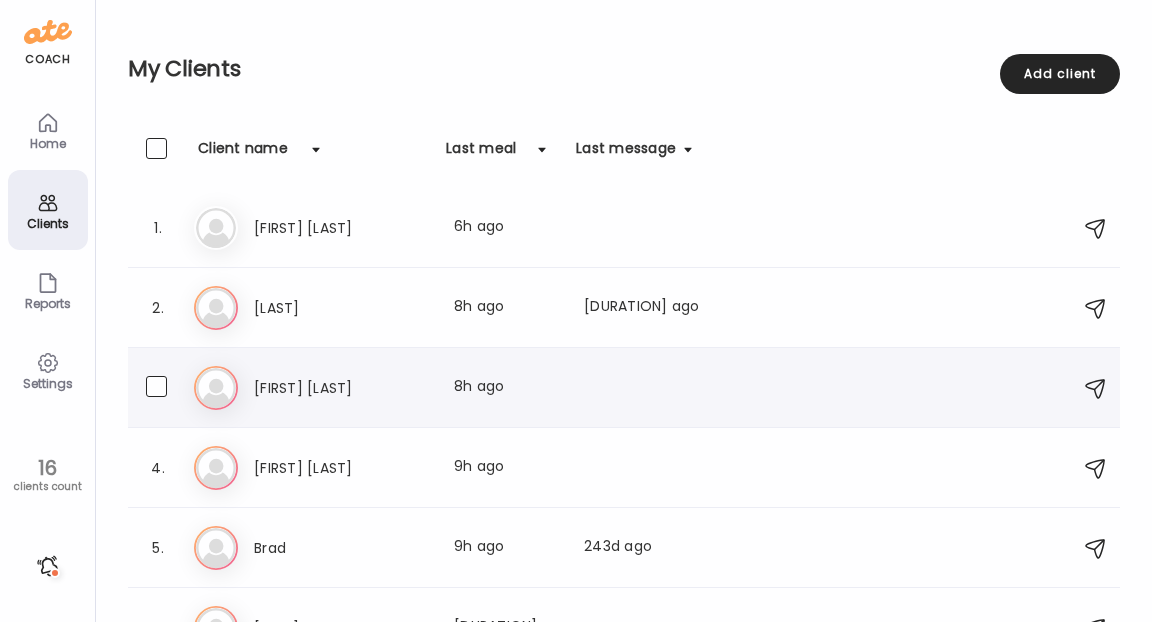 click on "[FIRST] [LAST]" at bounding box center (342, 388) 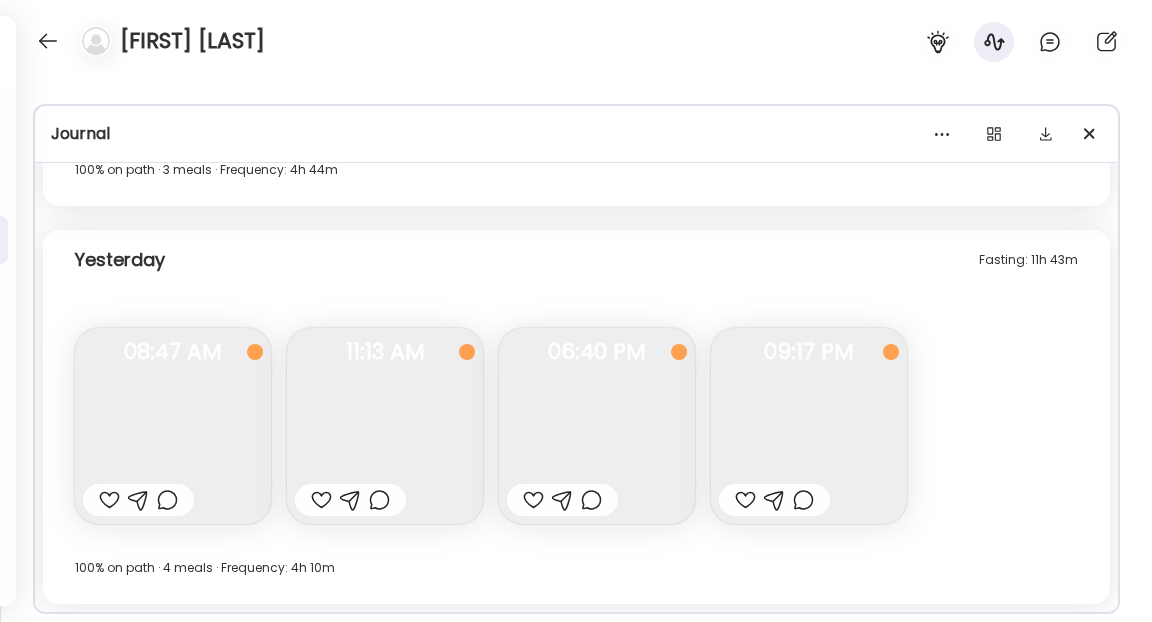 scroll, scrollTop: 12066, scrollLeft: 0, axis: vertical 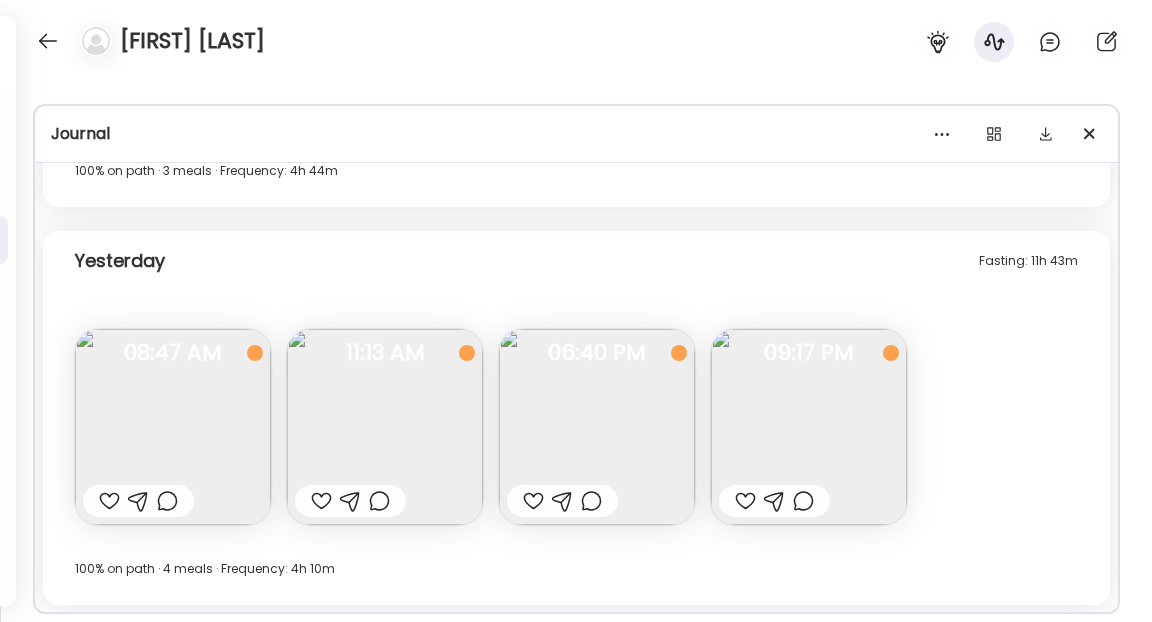 click at bounding box center (173, 427) 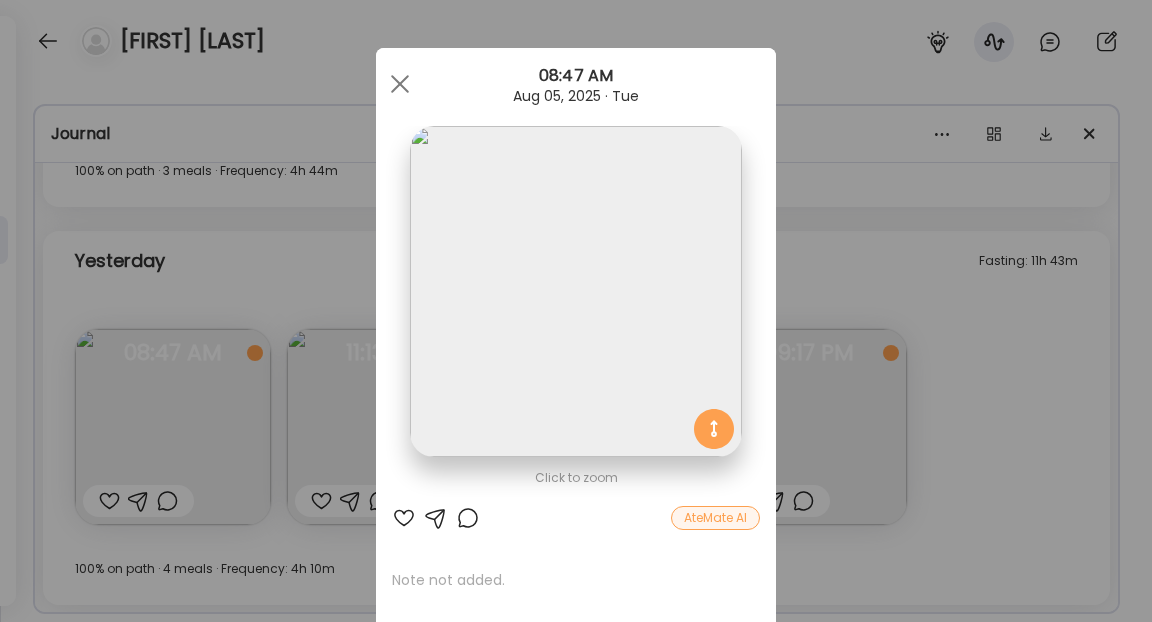 scroll, scrollTop: 1, scrollLeft: 0, axis: vertical 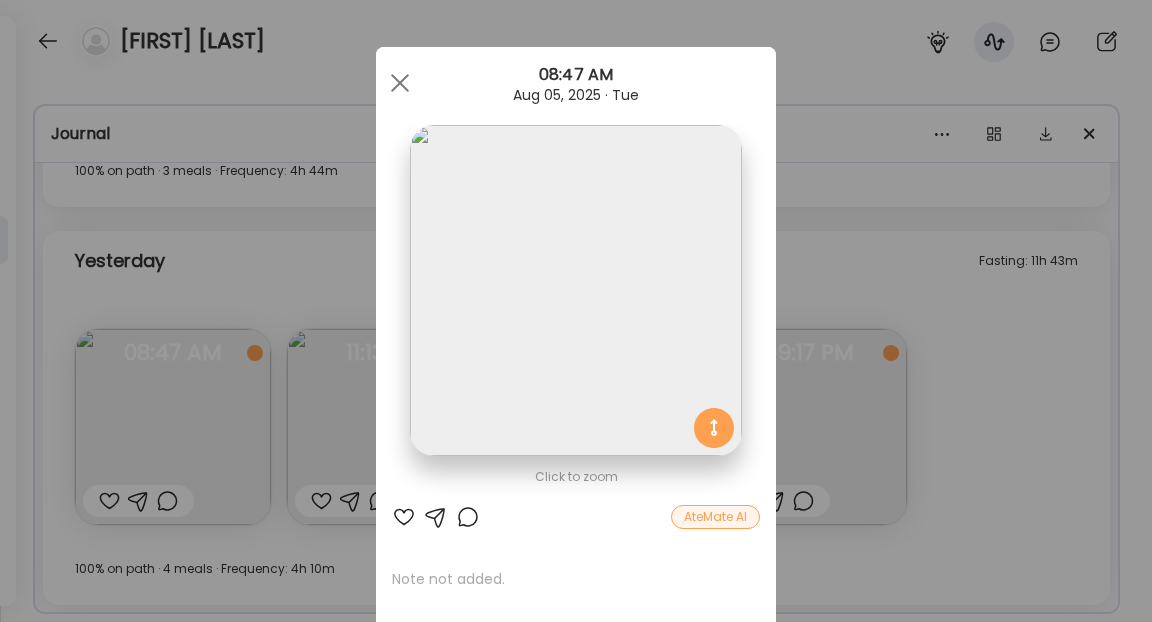click at bounding box center (468, 517) 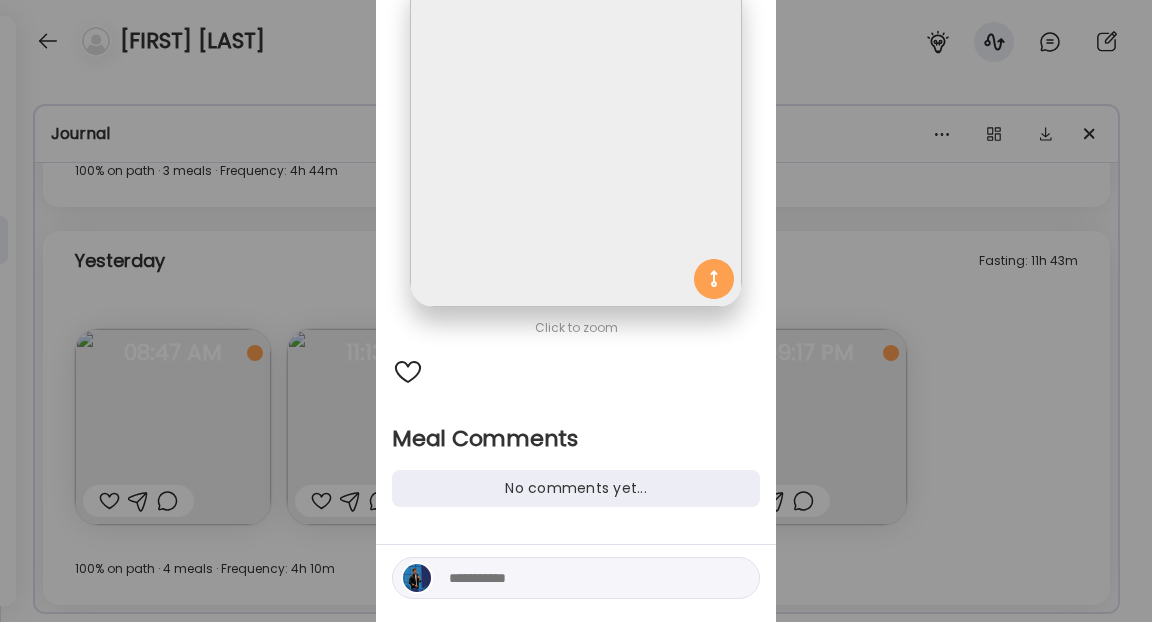 scroll, scrollTop: 152, scrollLeft: 0, axis: vertical 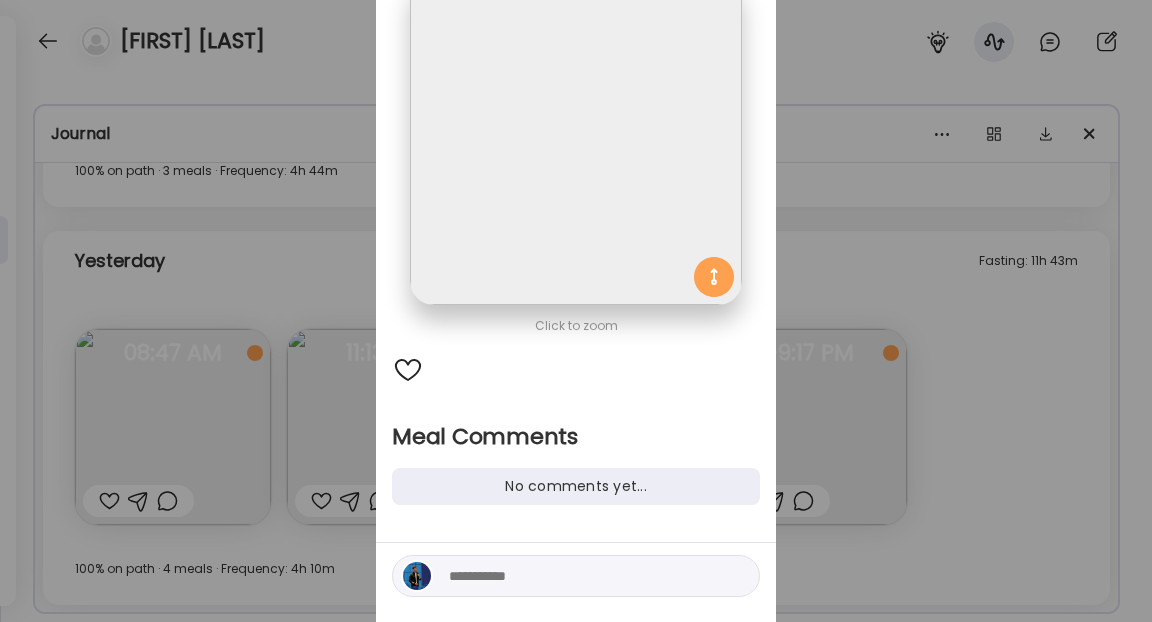 click at bounding box center (584, 576) 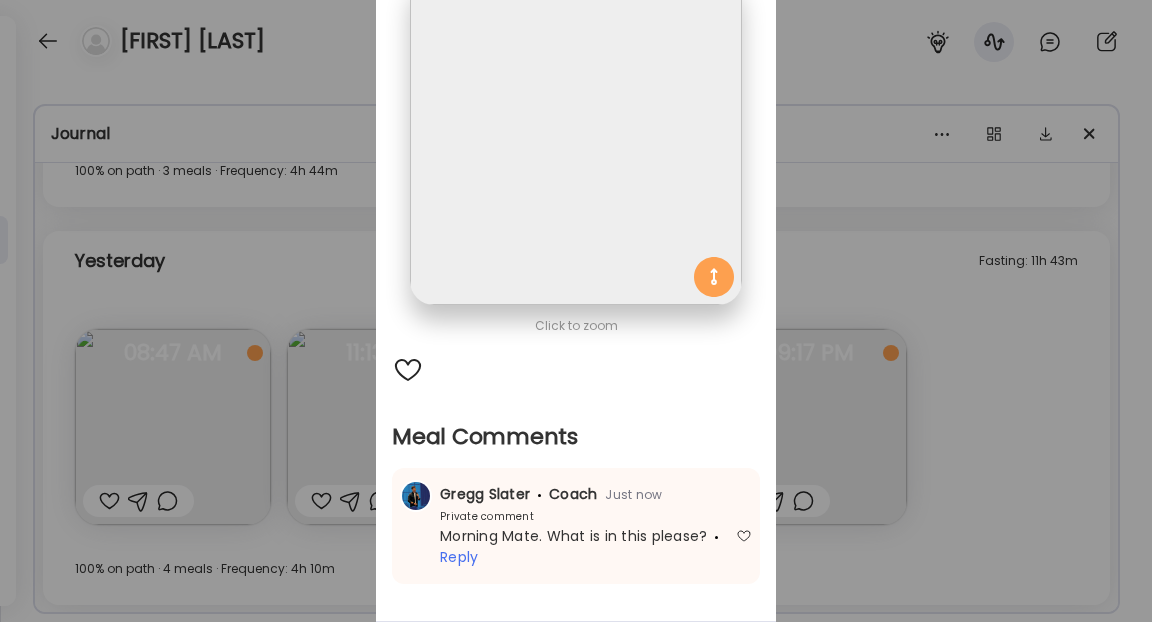 click on "Ate Coach Dashboard
Wahoo! It’s official
Take a moment to set up your Coach Profile to give your clients a smooth onboarding experience.
Skip Set up coach profile
Ate Coach Dashboard
1 Image 2 Message 3 Invite
Let’s get you quickly set up
Add a headshot or company logo for client recognition
Skip Next
Ate Coach Dashboard
1 Image 2 Message 3 Invite
Customize your welcome message
This page will be the first thing your clients will see. Add a welcome message to personalize their experience.
Header 32" at bounding box center [576, 311] 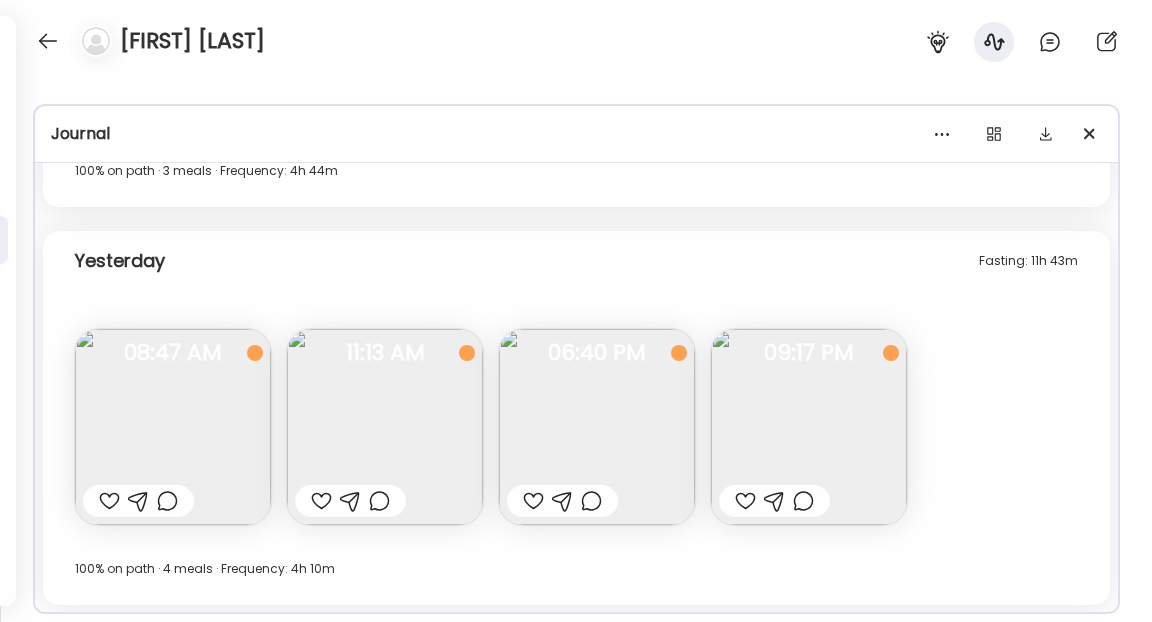 click at bounding box center (385, 427) 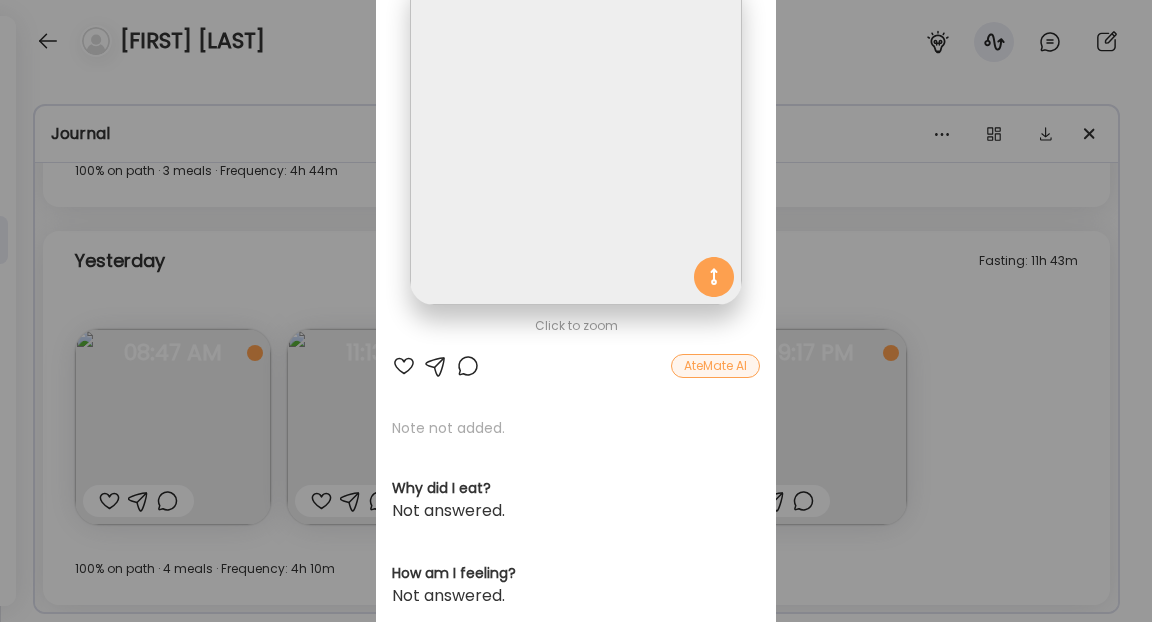 click at bounding box center [404, 366] 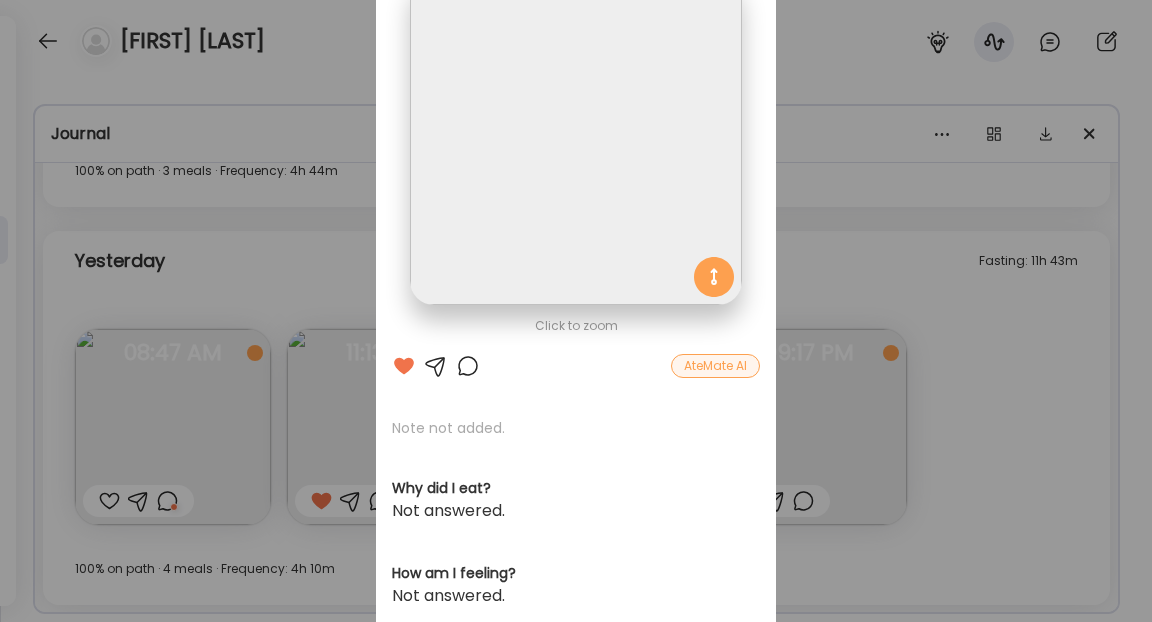 click on "Ate Coach Dashboard
Wahoo! It’s official
Take a moment to set up your Coach Profile to give your clients a smooth onboarding experience.
Skip Set up coach profile
Ate Coach Dashboard
1 Image 2 Message 3 Invite
Let’s get you quickly set up
Add a headshot or company logo for client recognition
Skip Next
Ate Coach Dashboard
1 Image 2 Message 3 Invite
Customize your welcome message
This page will be the first thing your clients will see. Add a welcome message to personalize their experience.
Header 32" at bounding box center [576, 311] 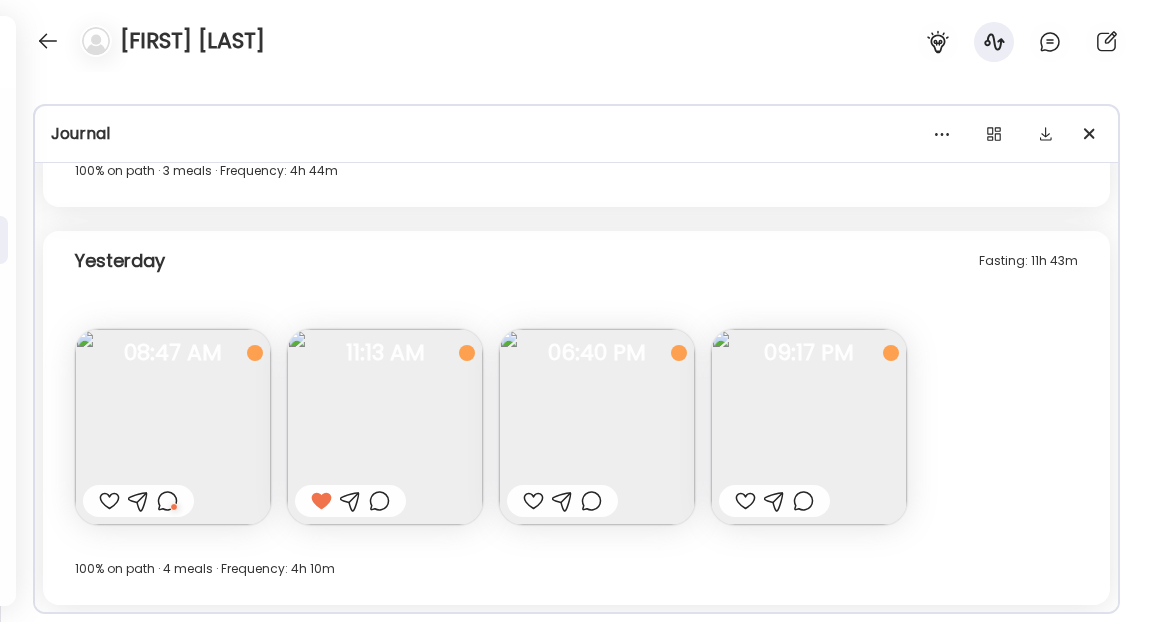 click at bounding box center [597, 427] 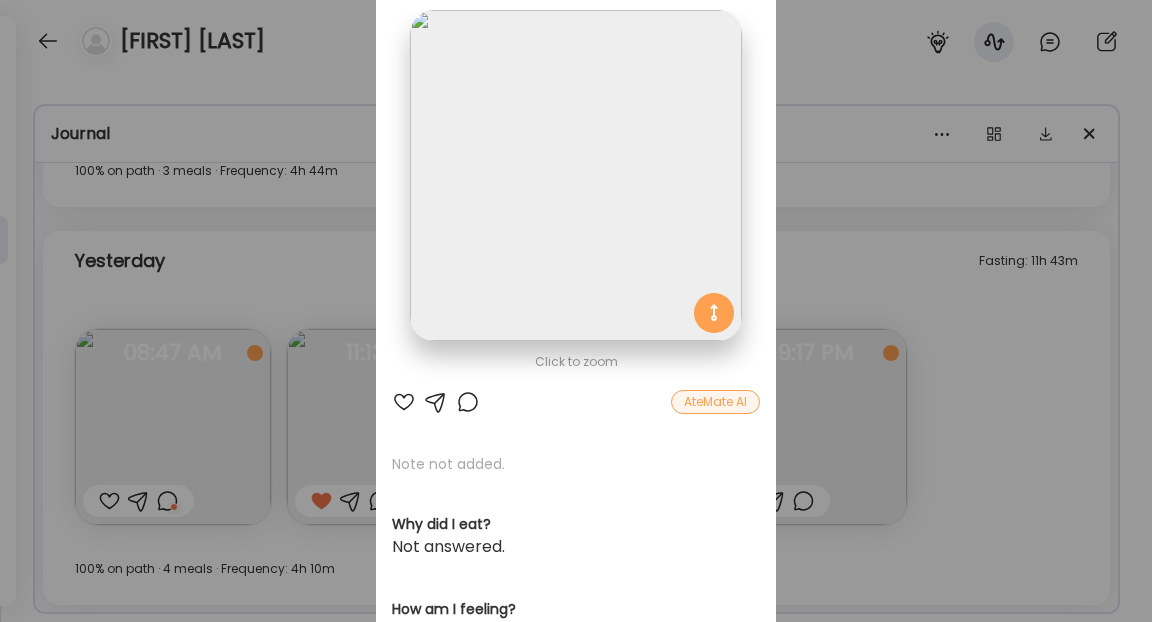 scroll, scrollTop: 114, scrollLeft: 0, axis: vertical 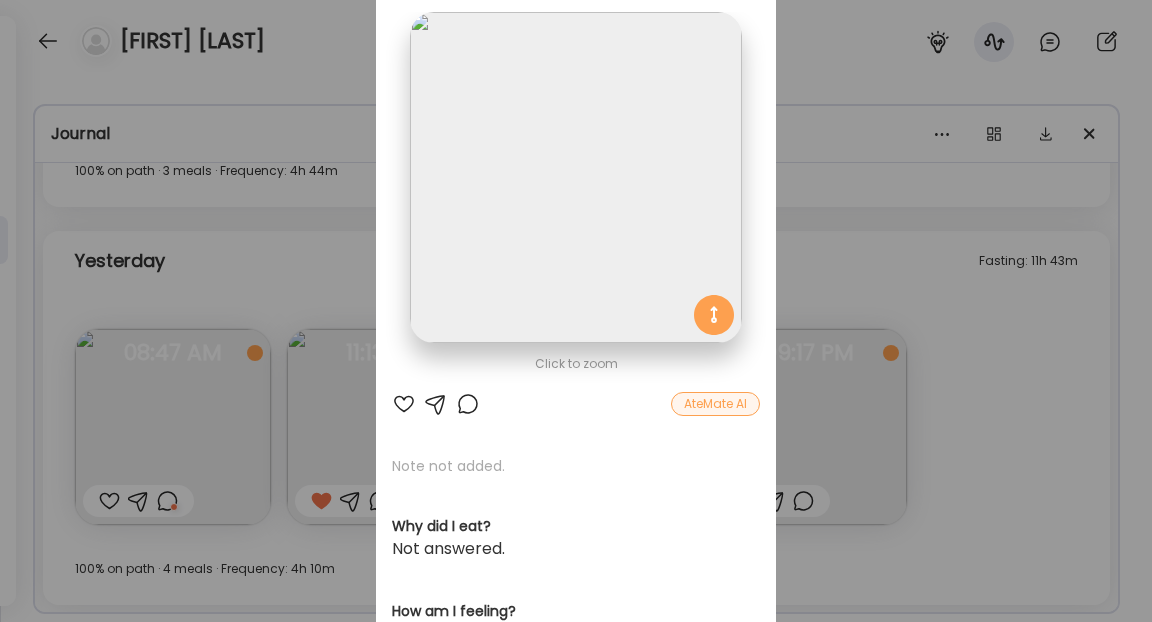 click at bounding box center [404, 404] 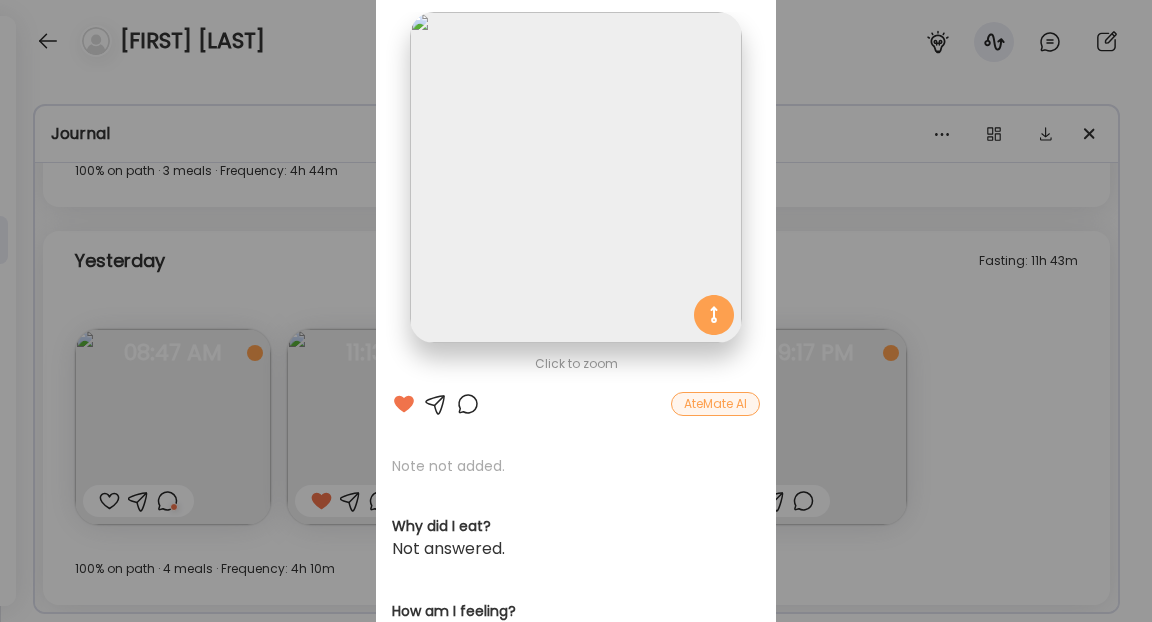 click on "Ate Coach Dashboard
Wahoo! It’s official
Take a moment to set up your Coach Profile to give your clients a smooth onboarding experience.
Skip Set up coach profile
Ate Coach Dashboard
1 Image 2 Message 3 Invite
Let’s get you quickly set up
Add a headshot or company logo for client recognition
Skip Next
Ate Coach Dashboard
1 Image 2 Message 3 Invite
Customize your welcome message
This page will be the first thing your clients will see. Add a welcome message to personalize their experience.
Header 32" at bounding box center [576, 311] 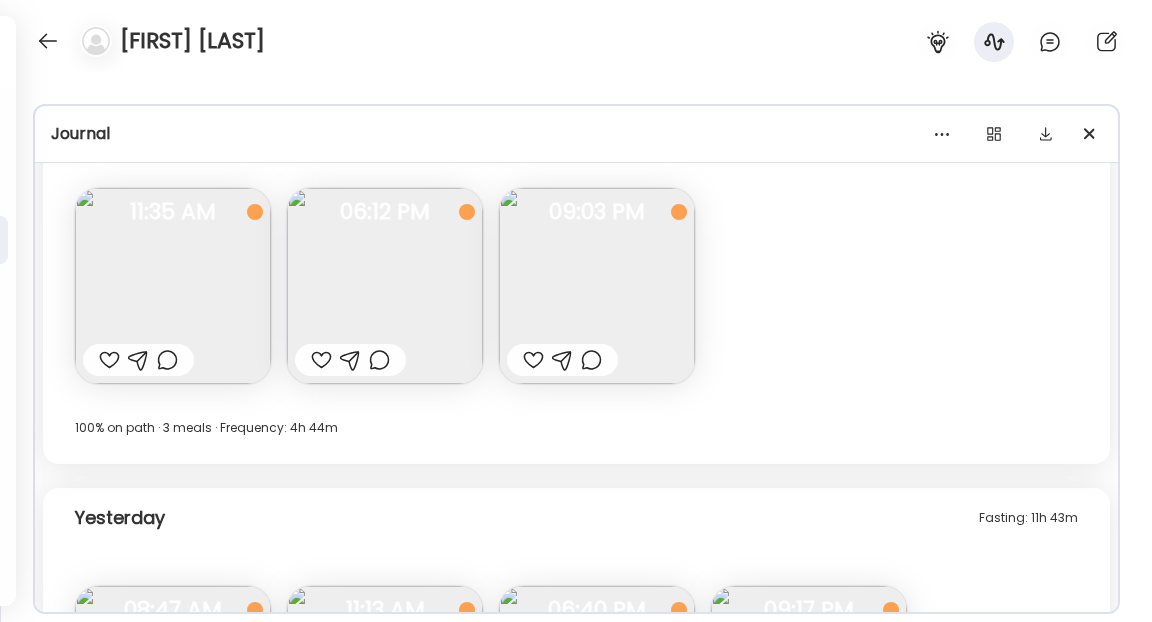 scroll, scrollTop: 11813, scrollLeft: 0, axis: vertical 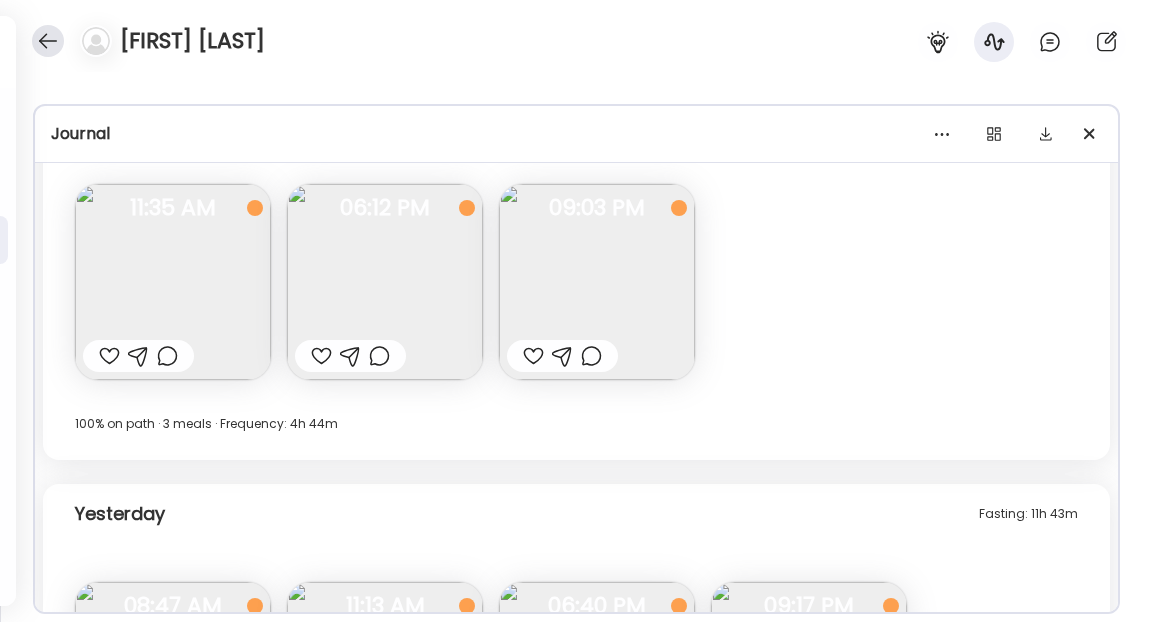 click at bounding box center [48, 41] 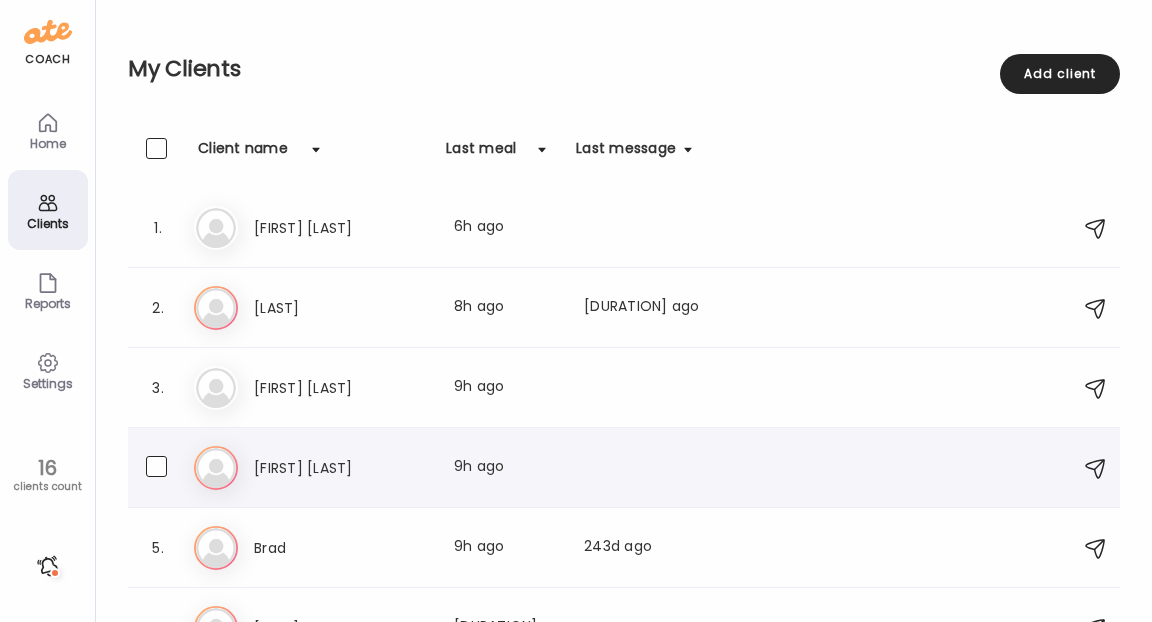 click on "[FIRST] [LAST]" at bounding box center [342, 468] 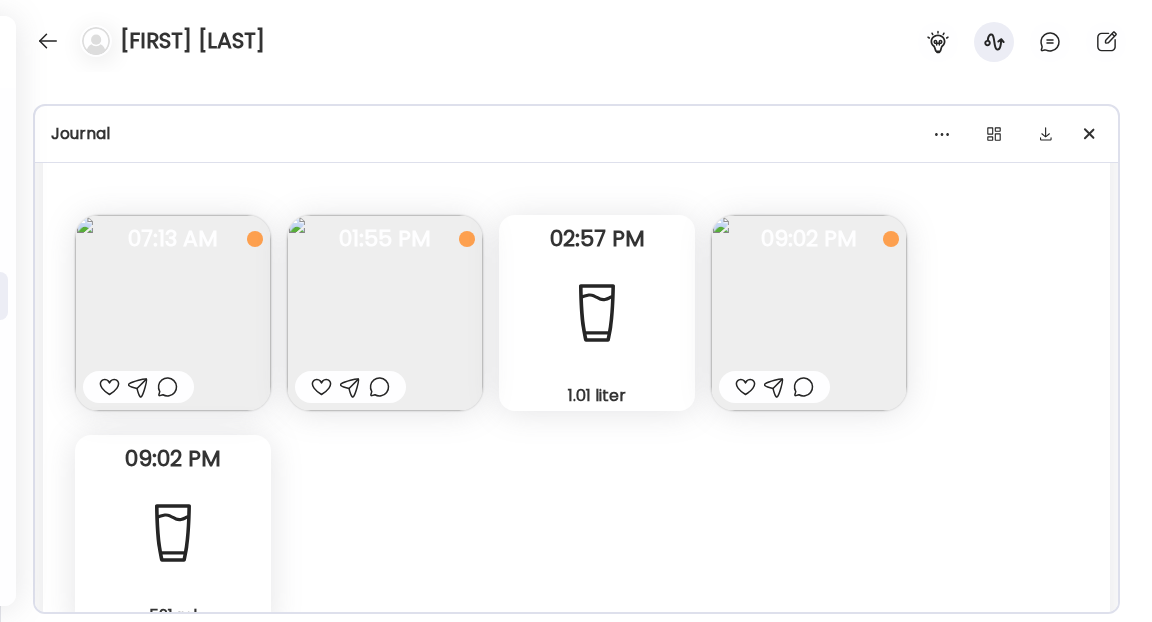 scroll, scrollTop: 11141, scrollLeft: 0, axis: vertical 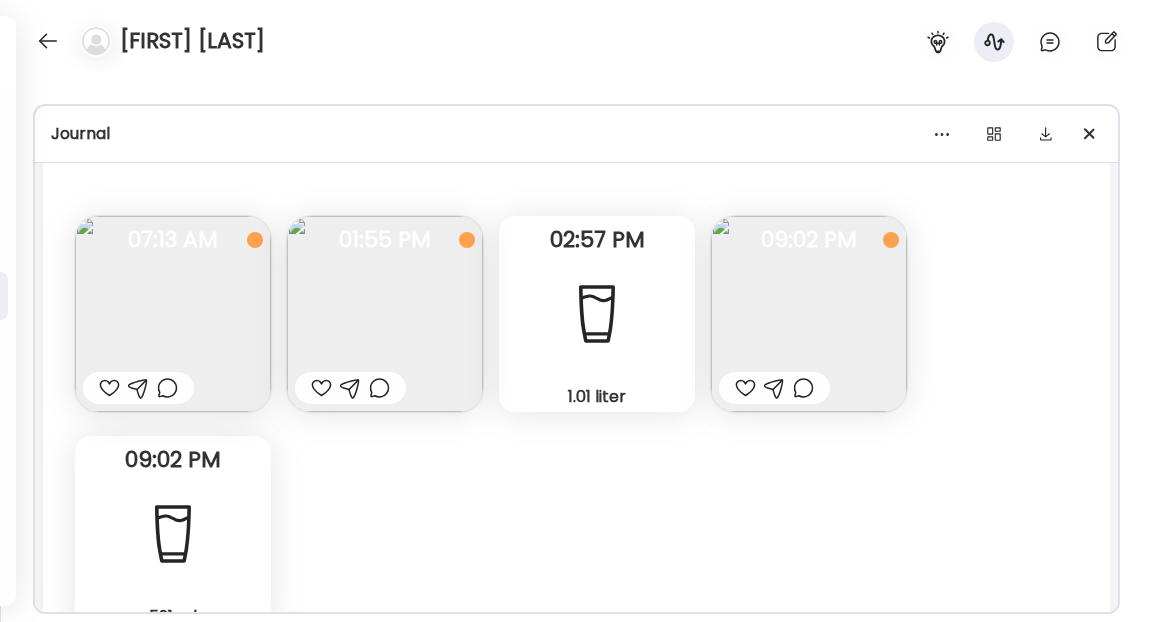 click at bounding box center (109, 388) 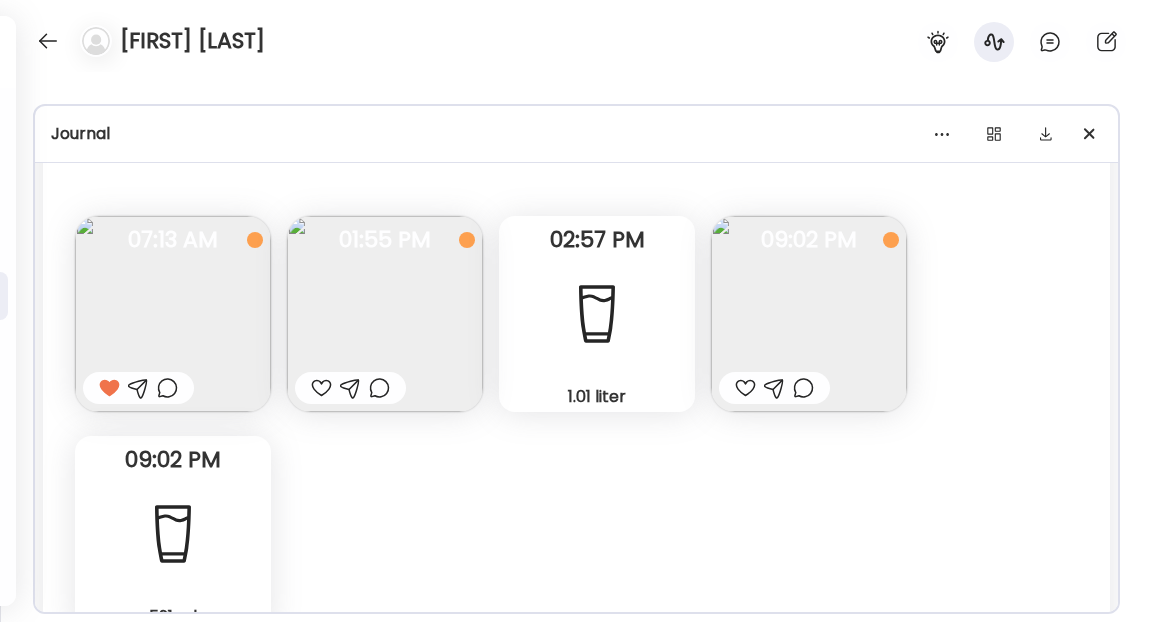 click at bounding box center (167, 388) 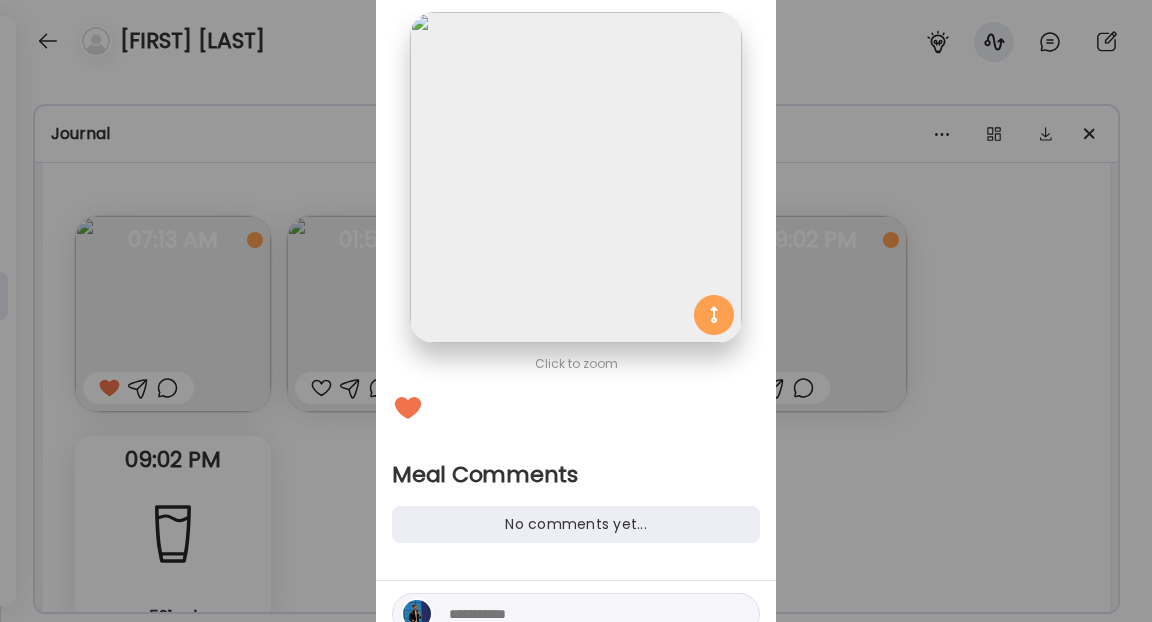 scroll, scrollTop: 154, scrollLeft: 0, axis: vertical 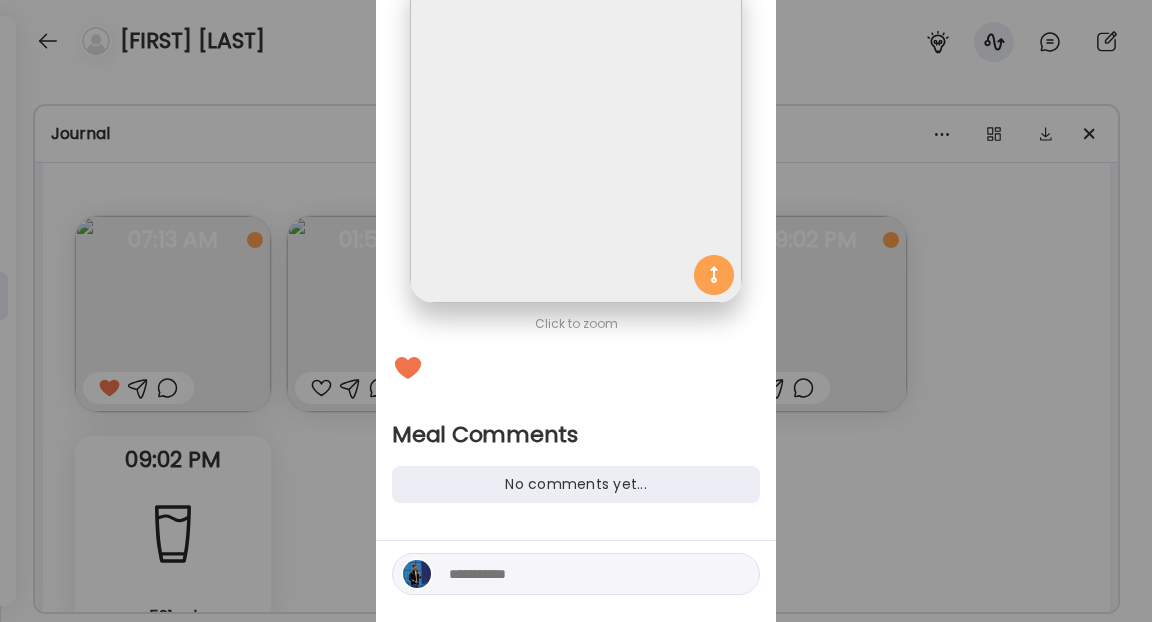 click at bounding box center (584, 574) 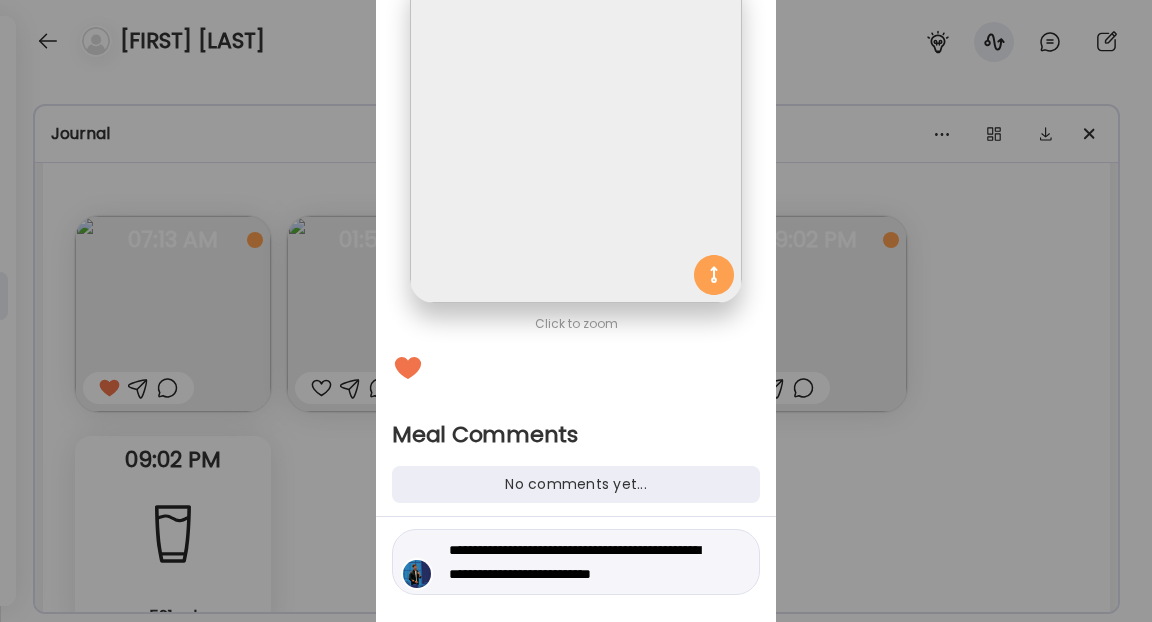 click on "**********" at bounding box center (584, 562) 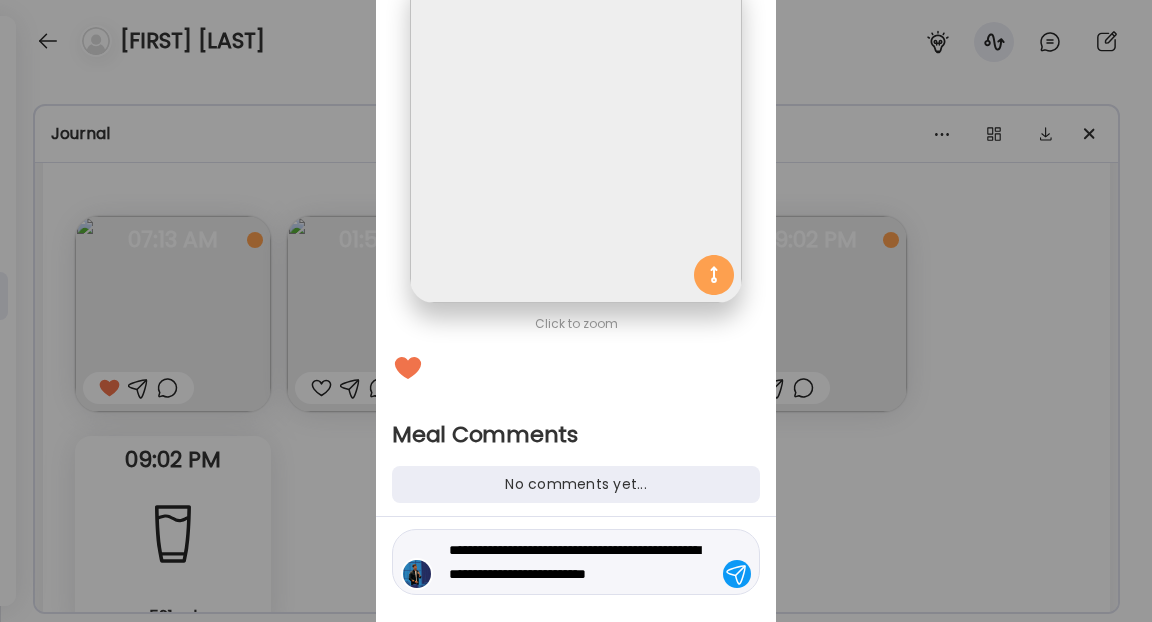 type on "**********" 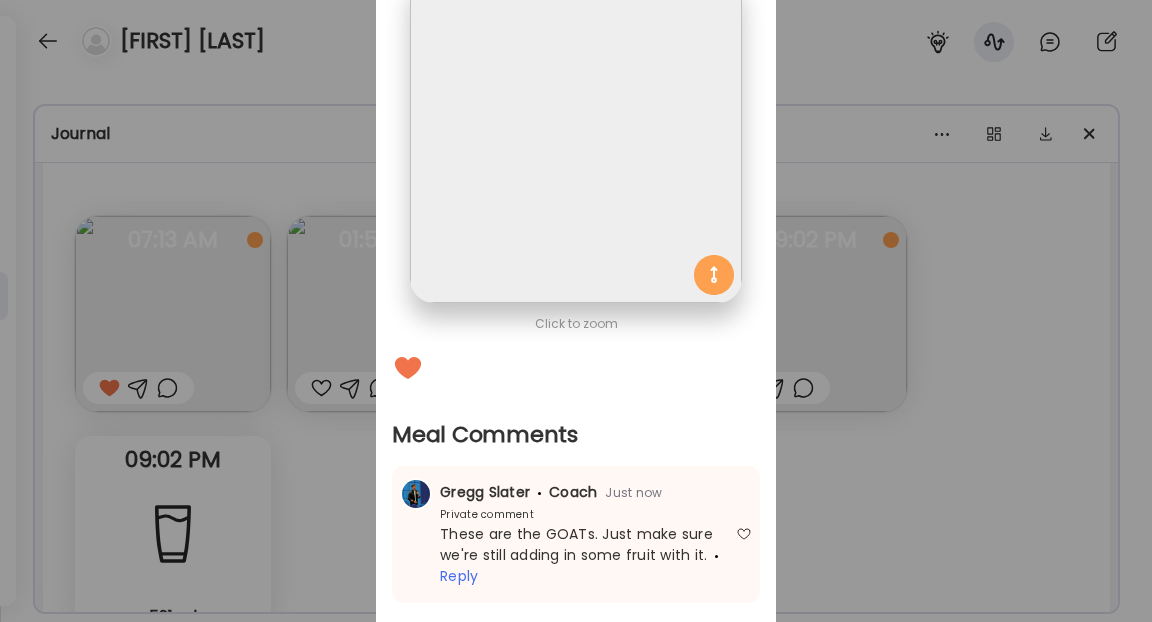 click on "Ate Coach Dashboard
Wahoo! It’s official
Take a moment to set up your Coach Profile to give your clients a smooth onboarding experience.
Skip Set up coach profile
Ate Coach Dashboard
1 Image 2 Message 3 Invite
Let’s get you quickly set up
Add a headshot or company logo for client recognition
Skip Next
Ate Coach Dashboard
1 Image 2 Message 3 Invite
Customize your welcome message
This page will be the first thing your clients will see. Add a welcome message to personalize their experience.
Header 32" at bounding box center [576, 311] 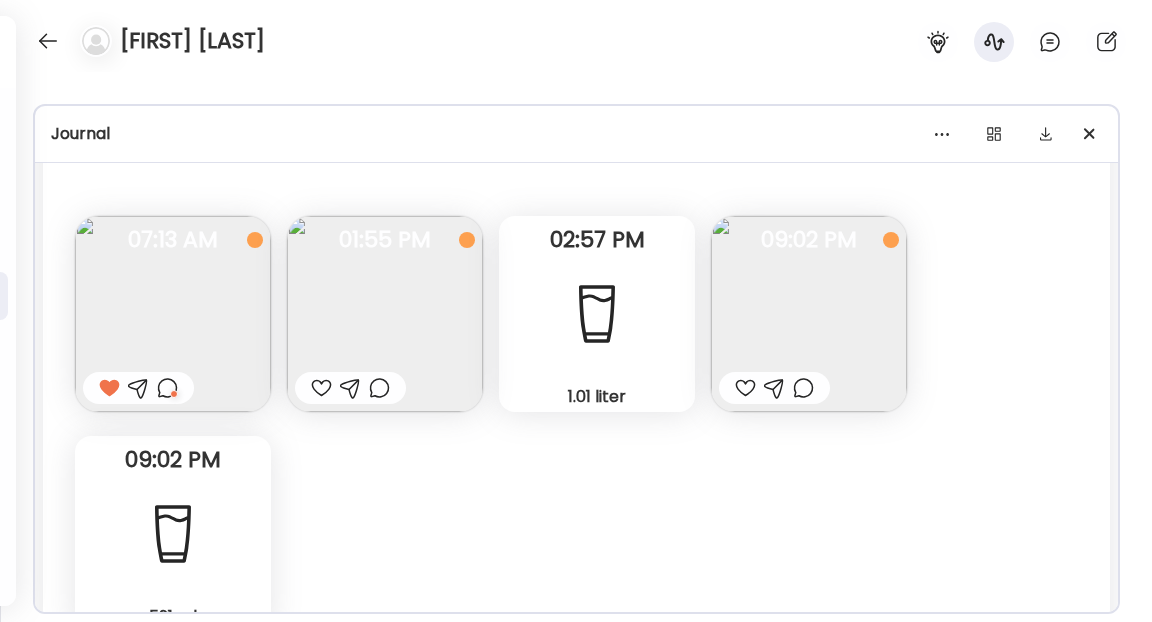 click at bounding box center (385, 314) 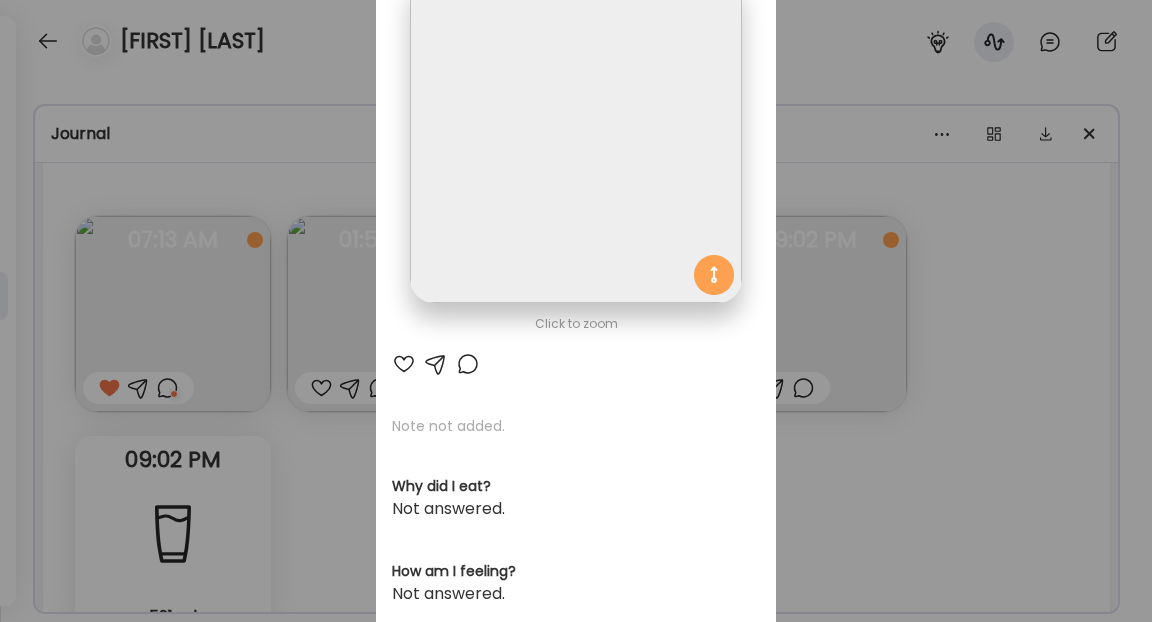 click at bounding box center (468, 364) 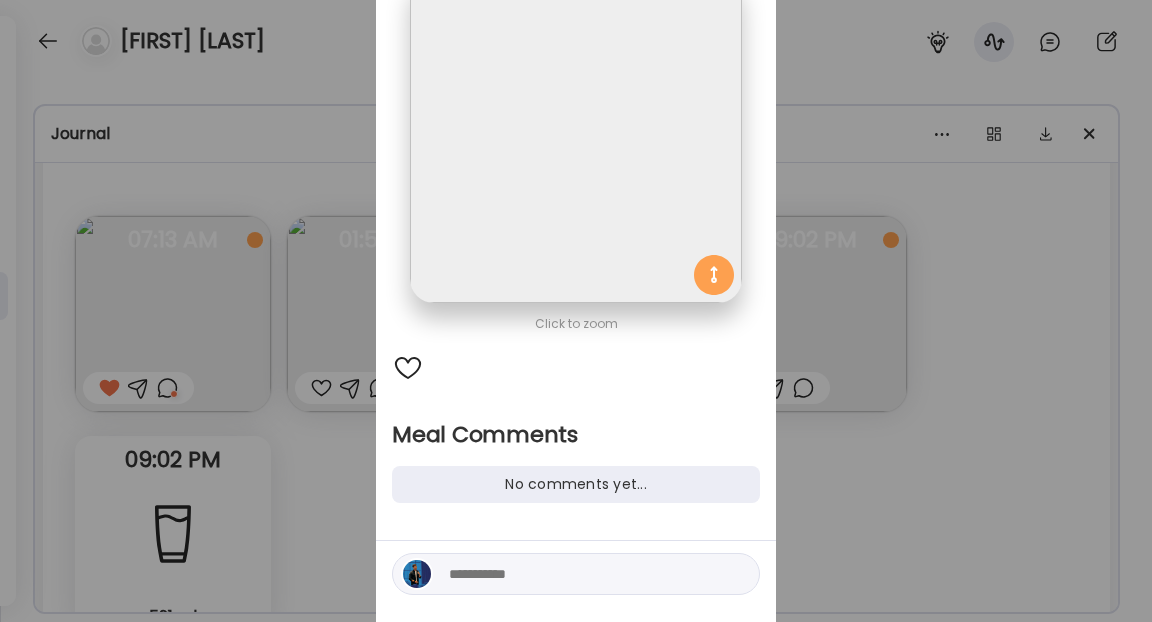 click at bounding box center [584, 574] 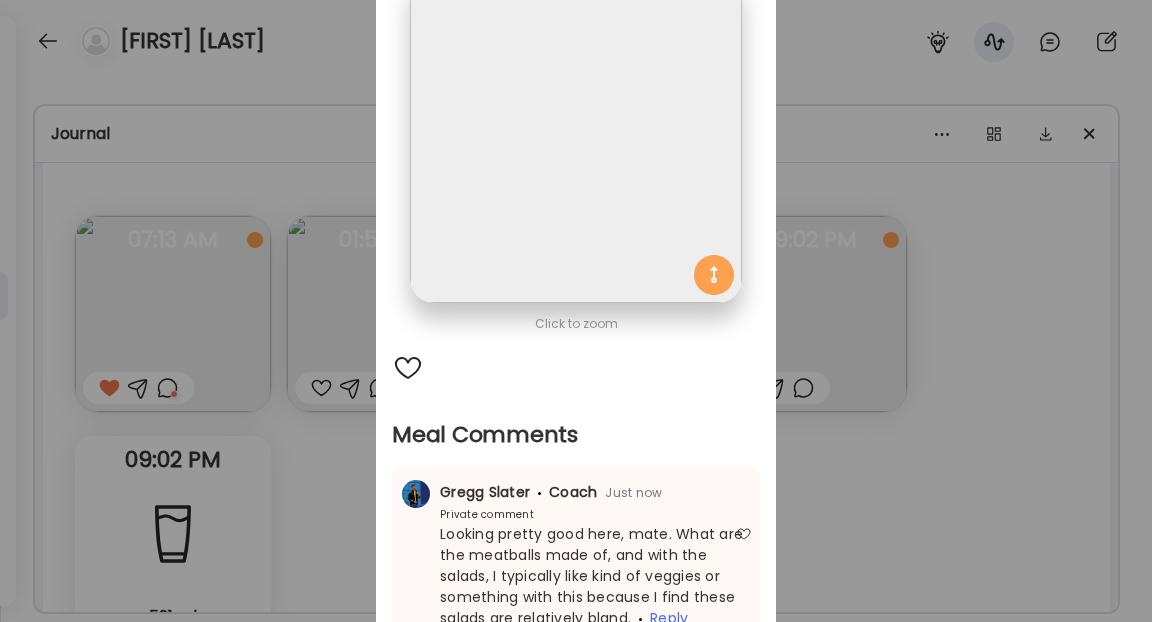 click on "Ate Coach Dashboard
Wahoo! It’s official
Take a moment to set up your Coach Profile to give your clients a smooth onboarding experience.
Skip Set up coach profile
Ate Coach Dashboard
1 Image 2 Message 3 Invite
Let’s get you quickly set up
Add a headshot or company logo for client recognition
Skip Next
Ate Coach Dashboard
1 Image 2 Message 3 Invite
Customize your welcome message
This page will be the first thing your clients will see. Add a welcome message to personalize their experience.
Header 32" at bounding box center (576, 311) 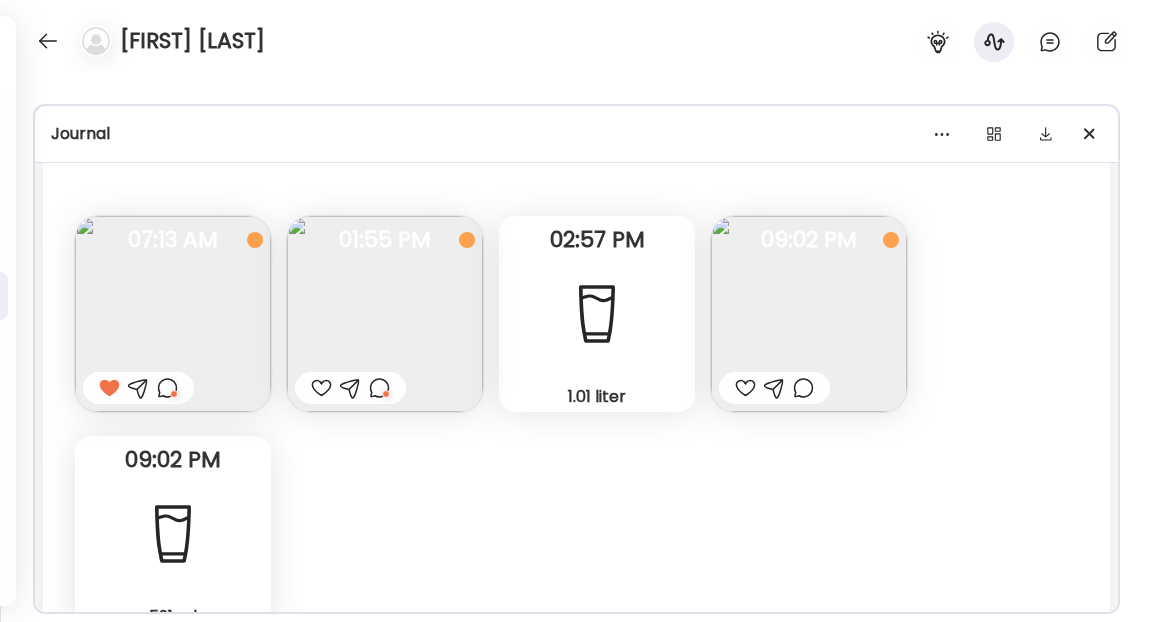 click at bounding box center (809, 314) 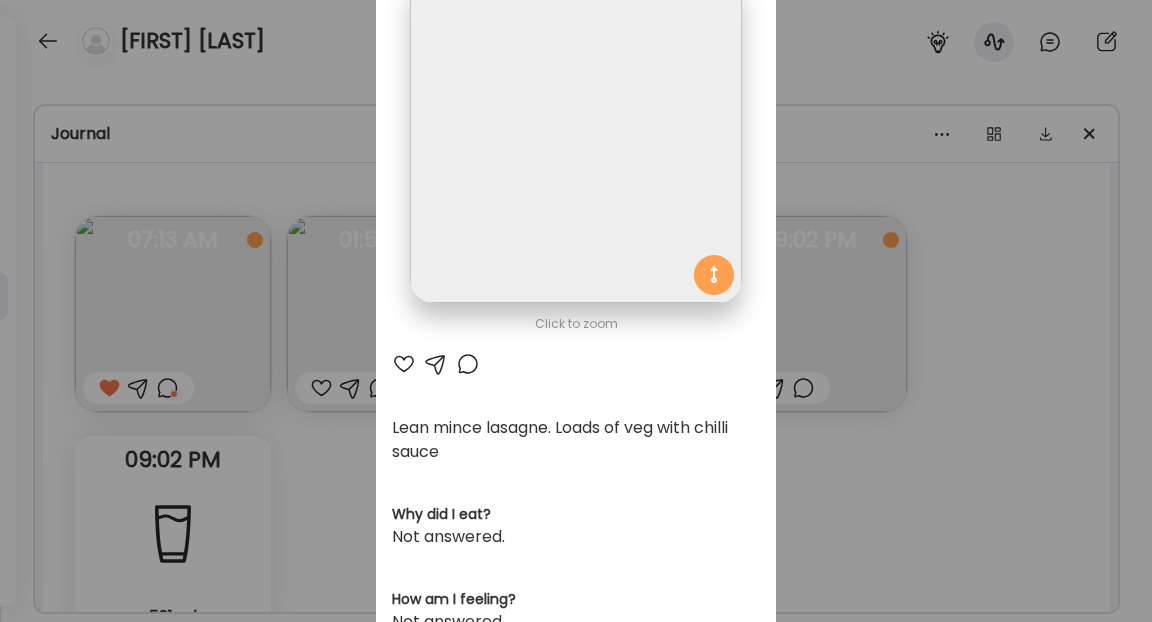 click at bounding box center [404, 364] 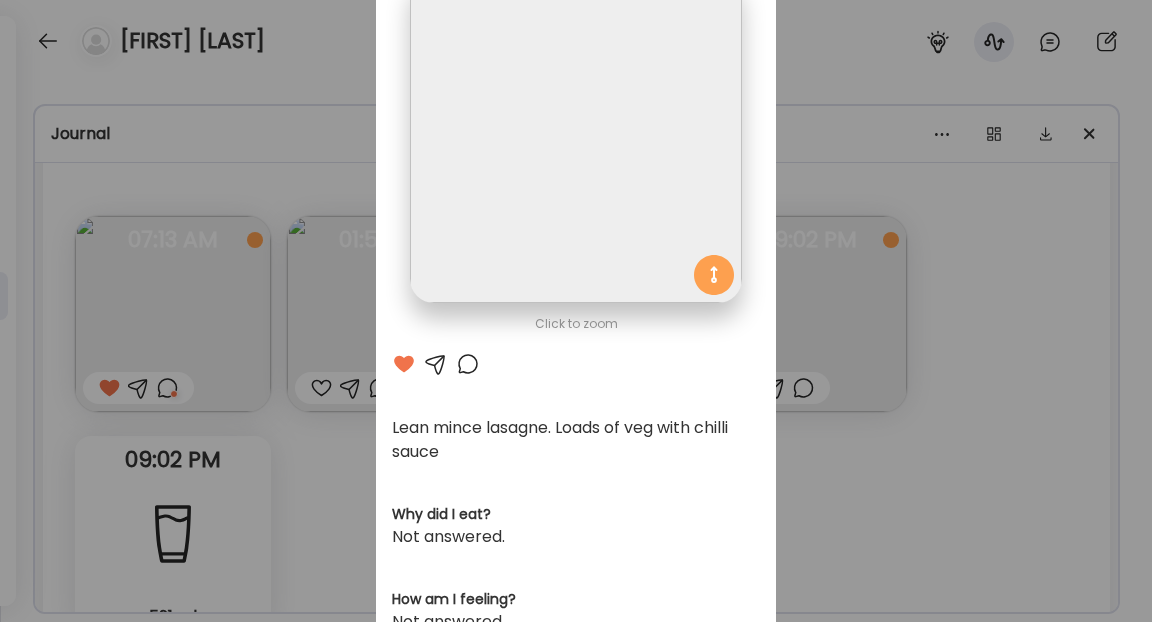 click at bounding box center (468, 364) 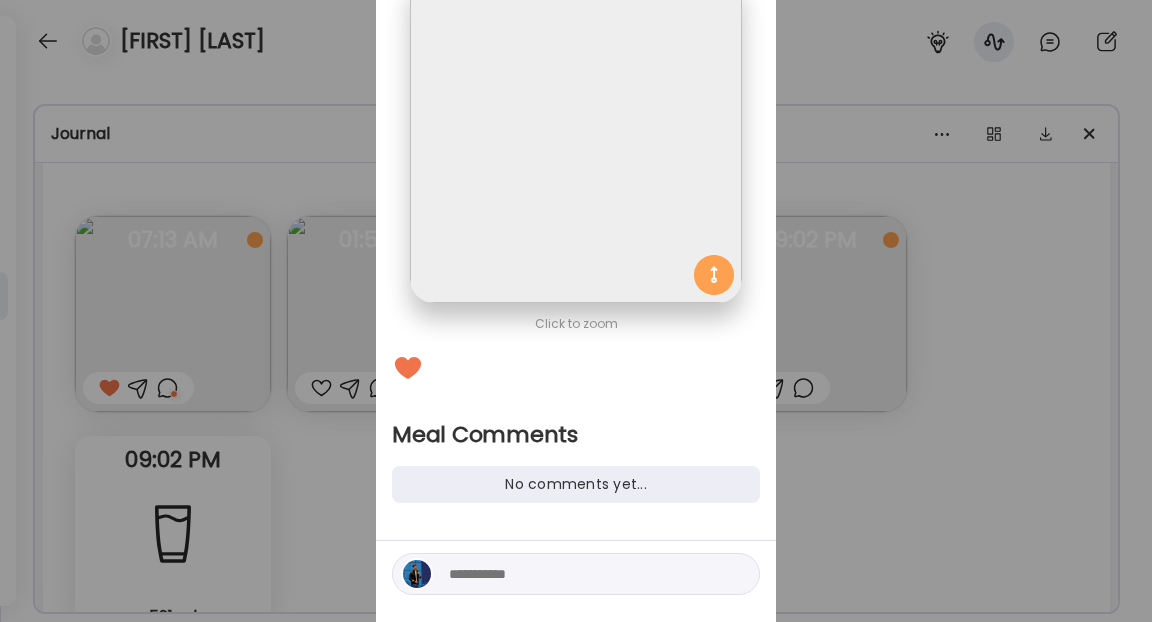 click at bounding box center [584, 574] 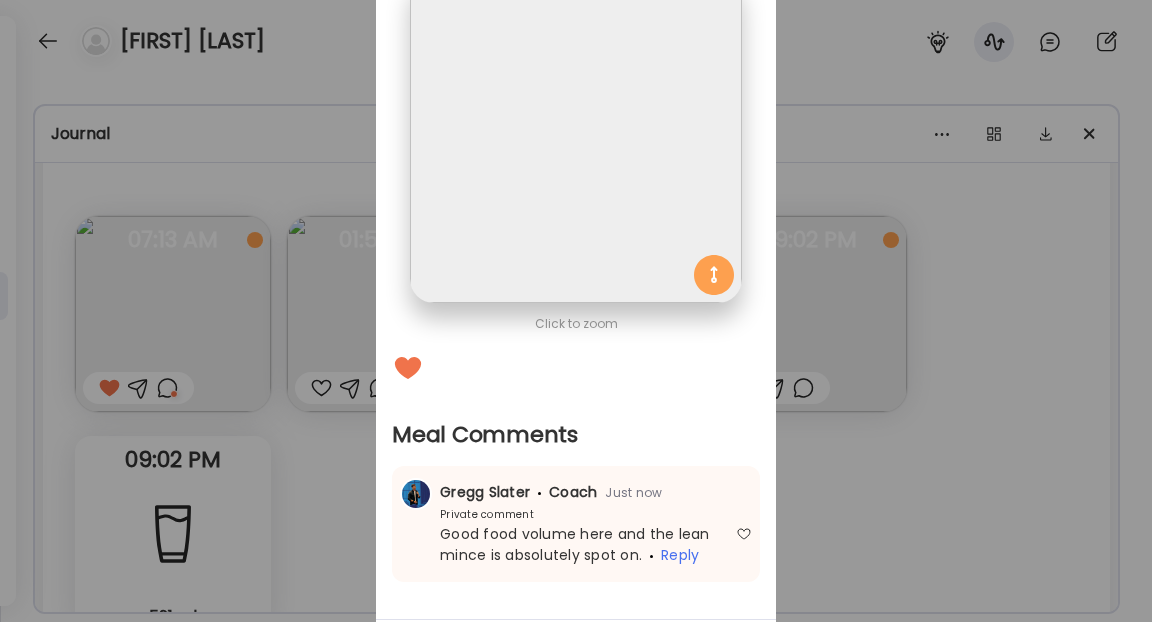click on "Ate Coach Dashboard
Wahoo! It’s official
Take a moment to set up your Coach Profile to give your clients a smooth onboarding experience.
Skip Set up coach profile
Ate Coach Dashboard
1 Image 2 Message 3 Invite
Let’s get you quickly set up
Add a headshot or company logo for client recognition
Skip Next
Ate Coach Dashboard
1 Image 2 Message 3 Invite
Customize your welcome message
This page will be the first thing your clients will see. Add a welcome message to personalize their experience.
Header 32" at bounding box center (576, 311) 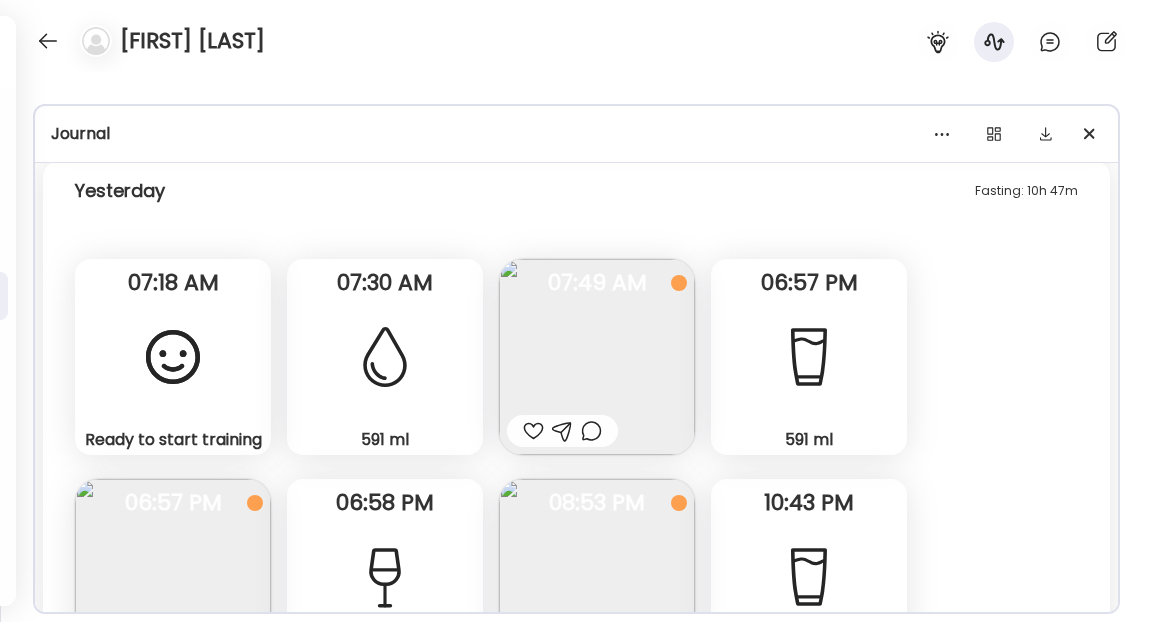 scroll, scrollTop: 11775, scrollLeft: 0, axis: vertical 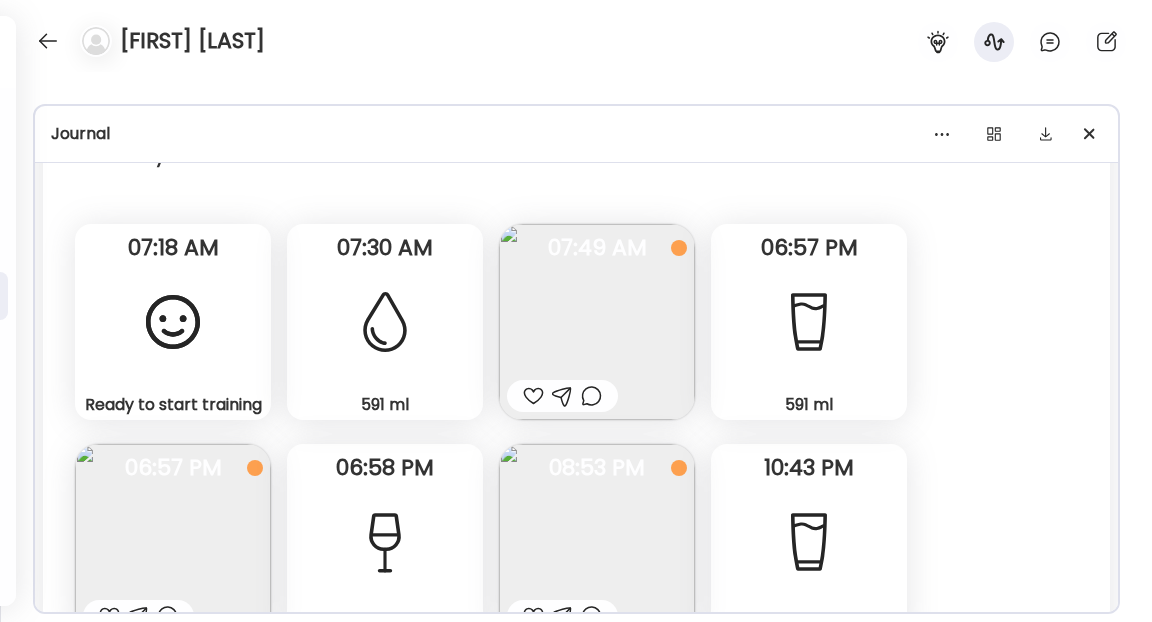 click at bounding box center [597, 322] 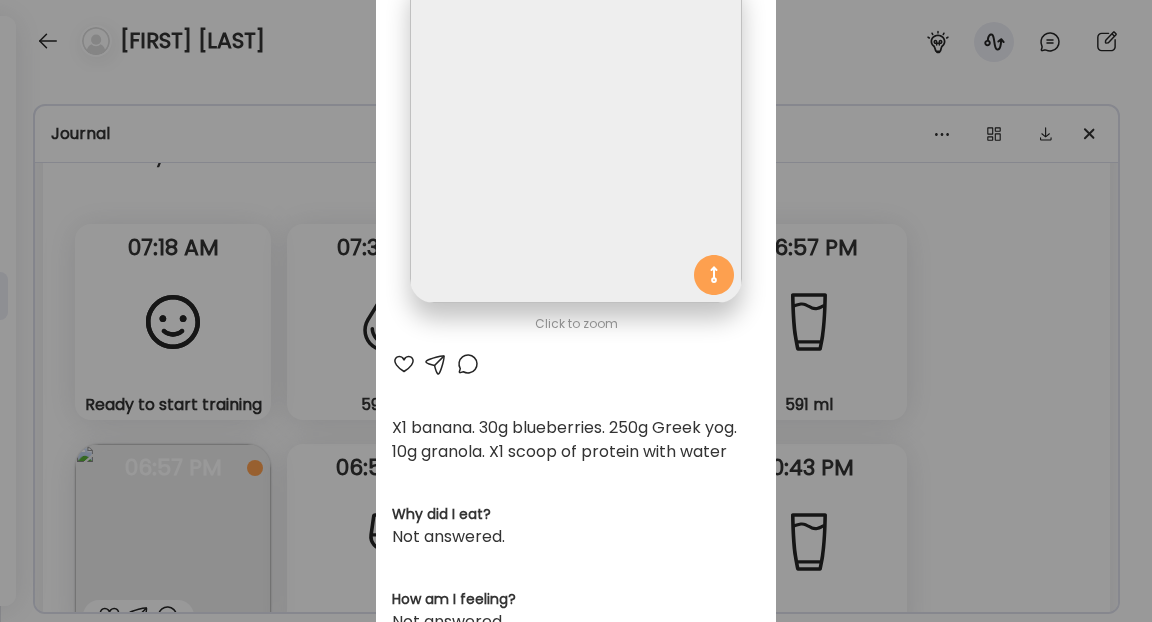click at bounding box center [468, 364] 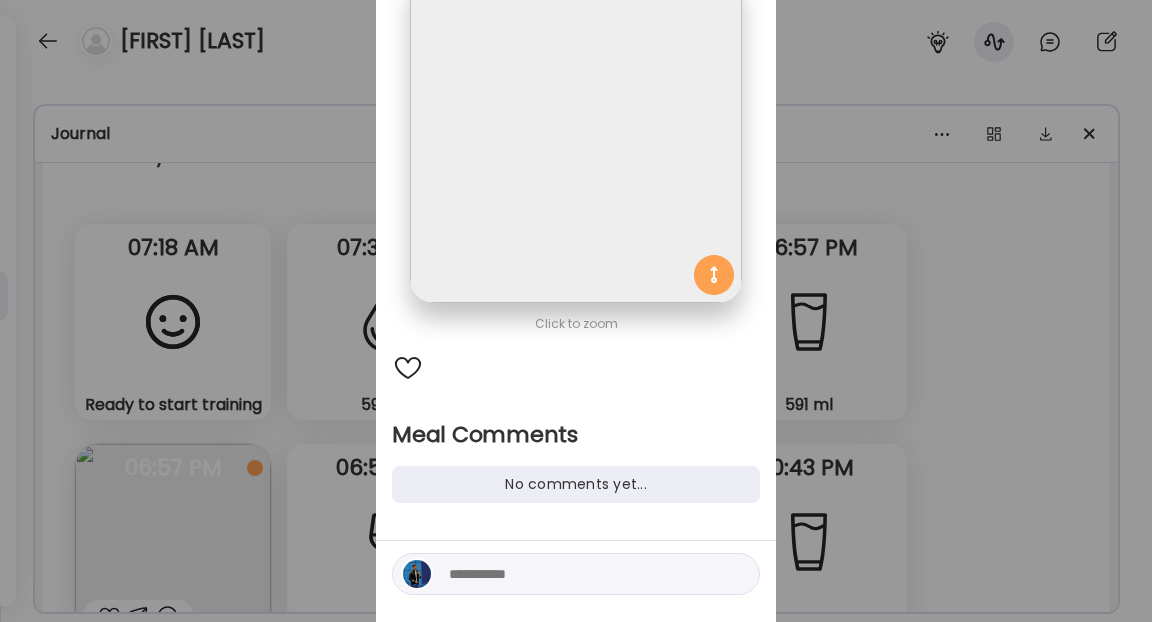 click at bounding box center (584, 574) 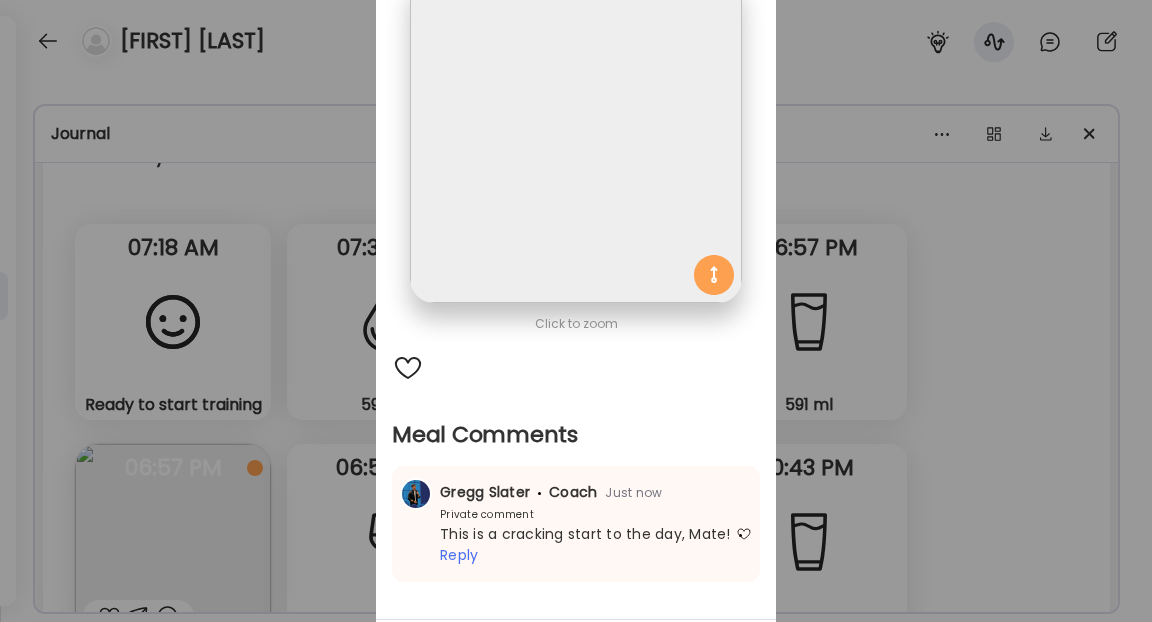 click on "Ate Coach Dashboard
Wahoo! It’s official
Take a moment to set up your Coach Profile to give your clients a smooth onboarding experience.
Skip Set up coach profile
Ate Coach Dashboard
1 Image 2 Message 3 Invite
Let’s get you quickly set up
Add a headshot or company logo for client recognition
Skip Next
Ate Coach Dashboard
1 Image 2 Message 3 Invite
Customize your welcome message
This page will be the first thing your clients will see. Add a welcome message to personalize their experience.
Header 32" at bounding box center (576, 311) 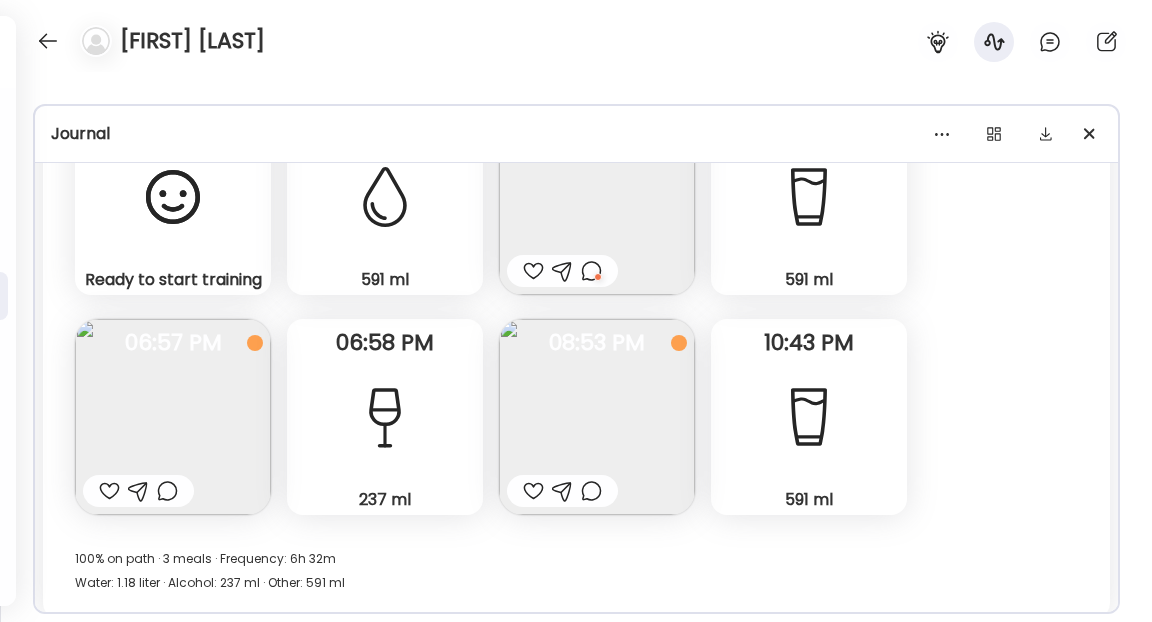 scroll, scrollTop: 11884, scrollLeft: 0, axis: vertical 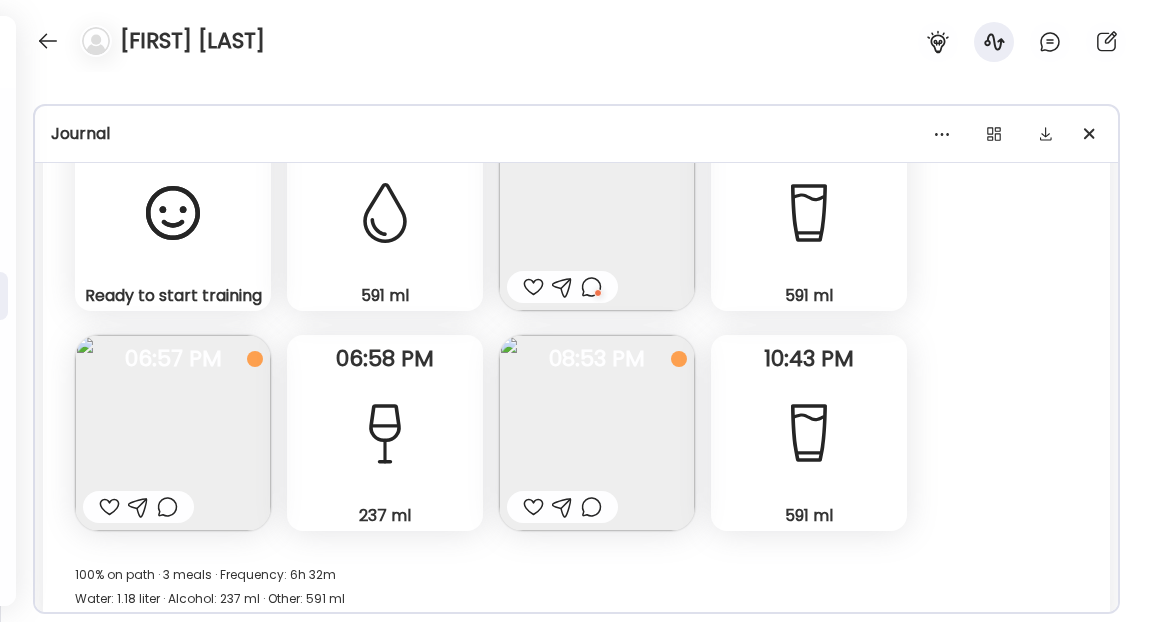 click at bounding box center (597, 433) 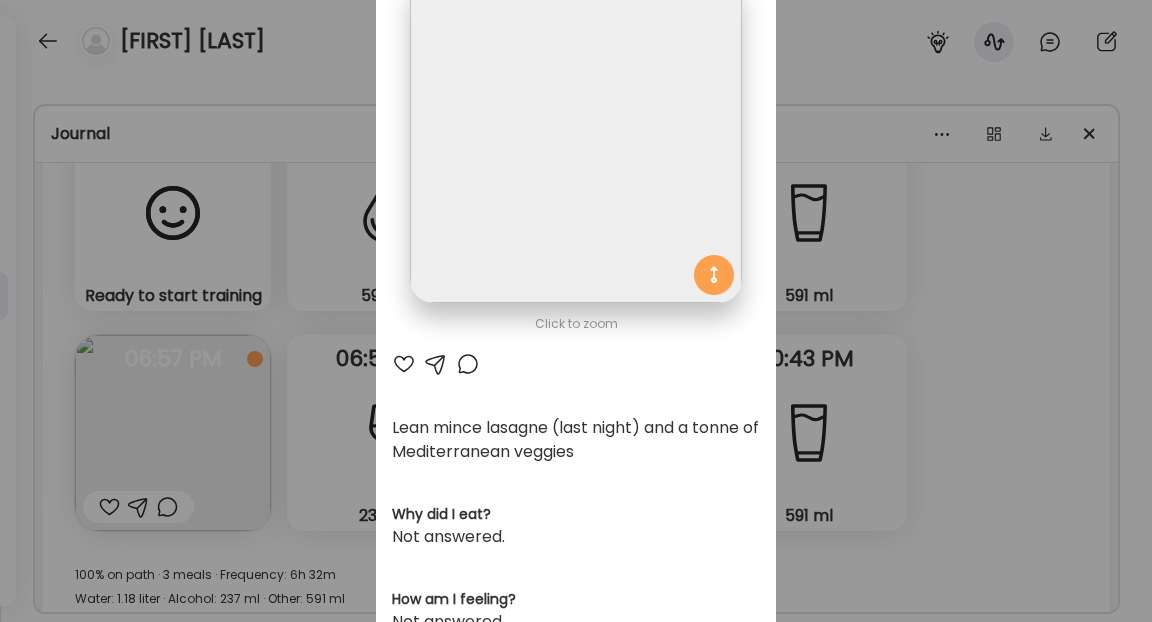click at bounding box center [404, 364] 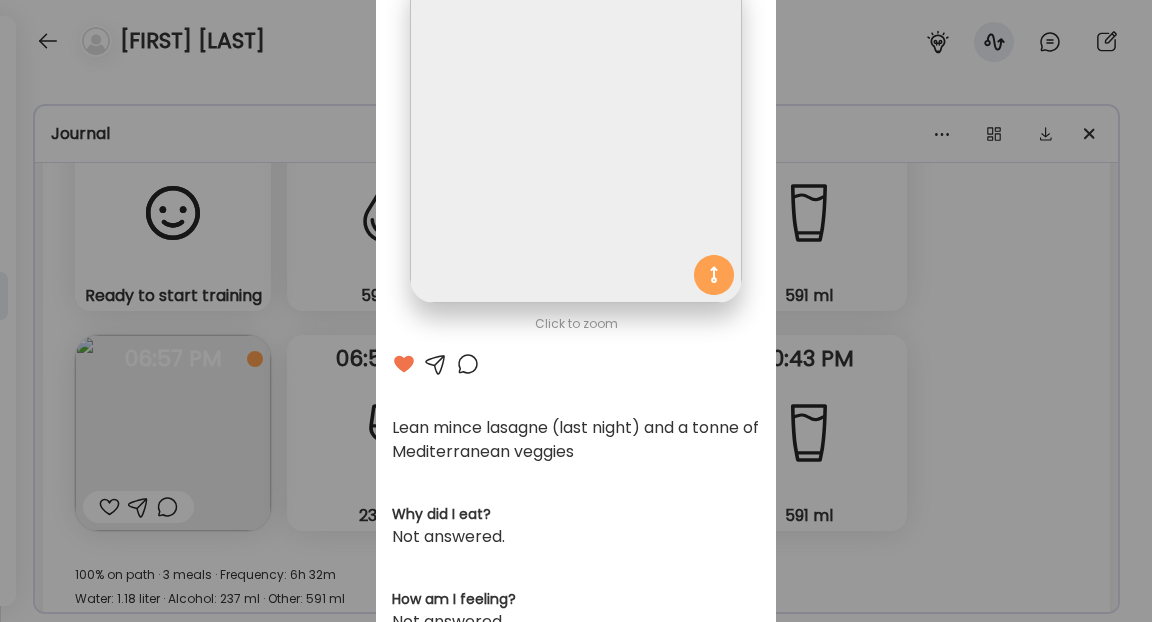 click at bounding box center [468, 364] 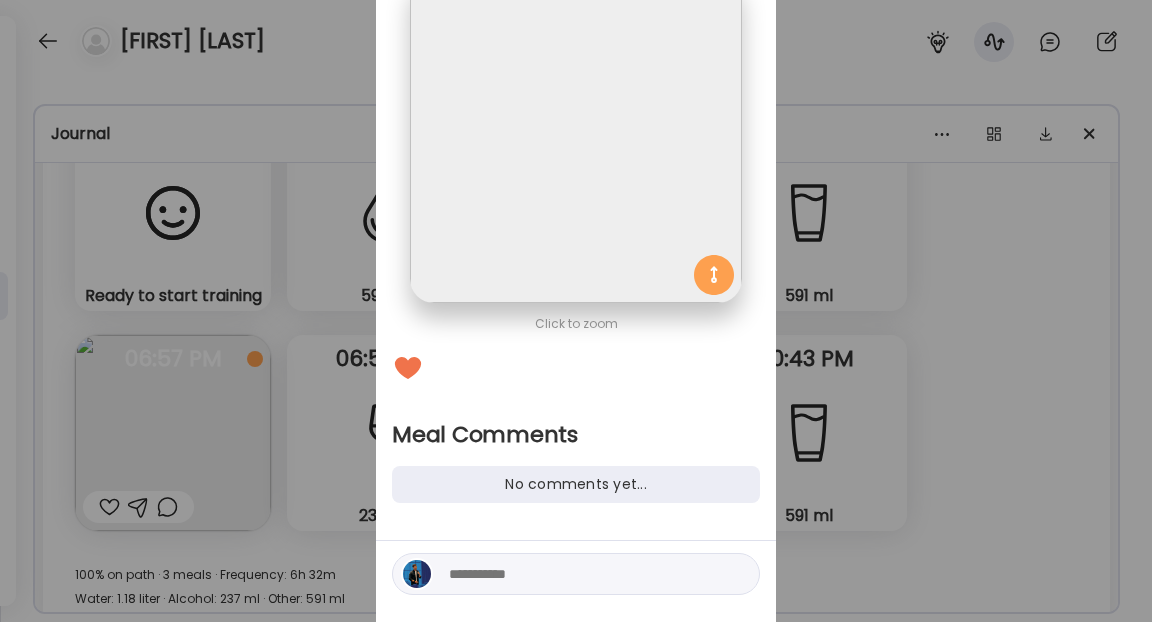 click at bounding box center (584, 574) 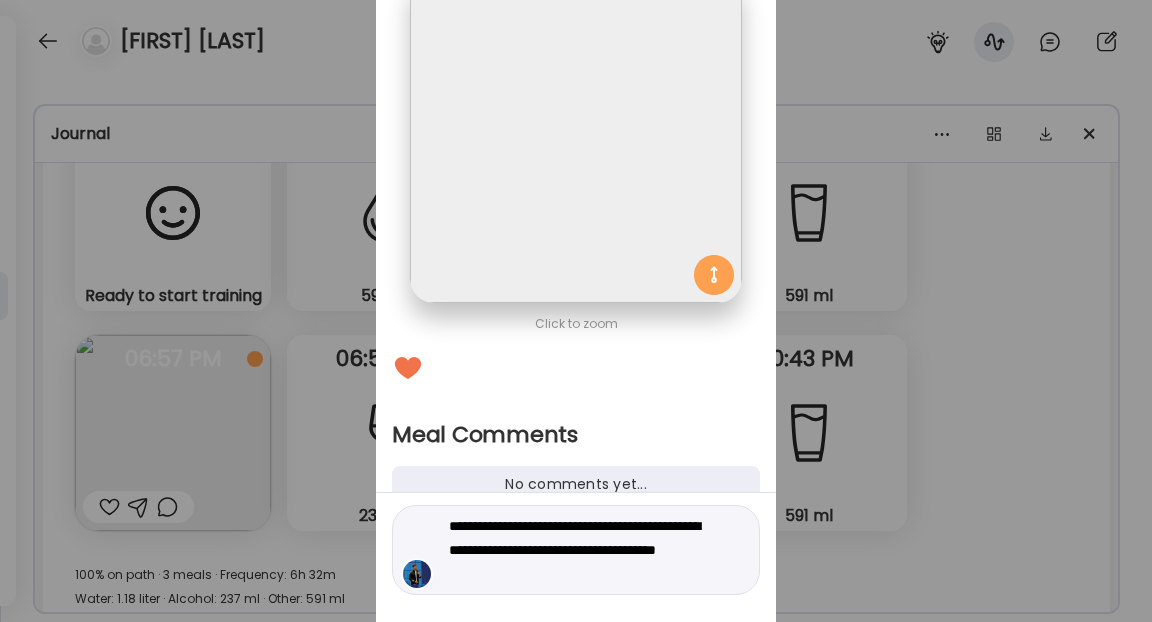 type 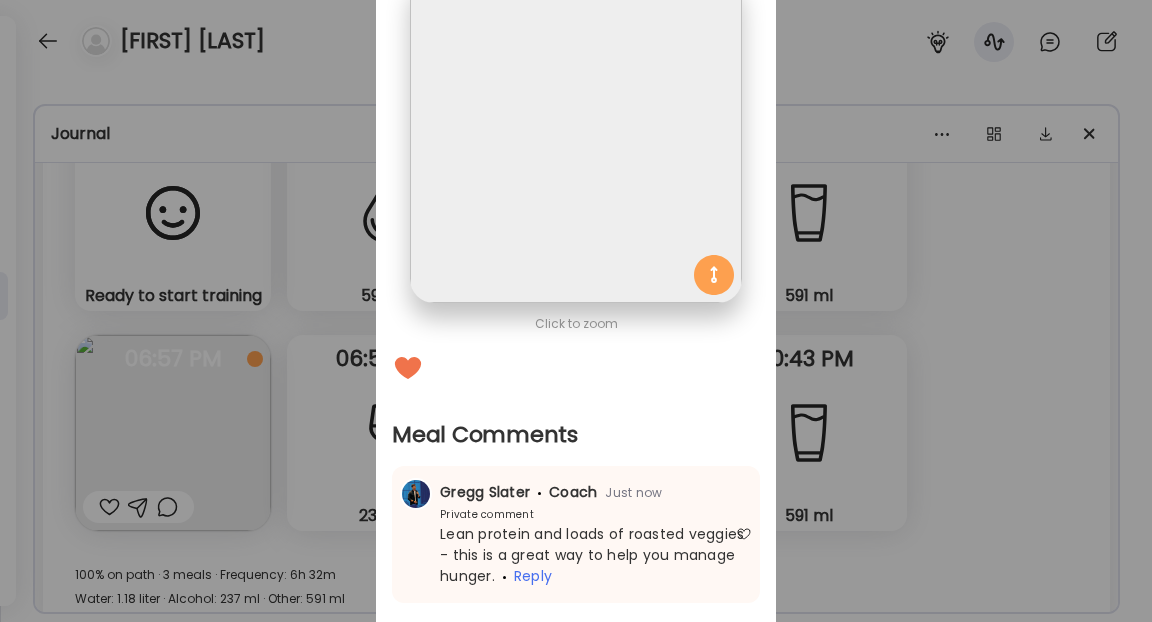 click on "Ate Coach Dashboard
Wahoo! It’s official
Take a moment to set up your Coach Profile to give your clients a smooth onboarding experience.
Skip Set up coach profile
Ate Coach Dashboard
1 Image 2 Message 3 Invite
Let’s get you quickly set up
Add a headshot or company logo for client recognition
Skip Next
Ate Coach Dashboard
1 Image 2 Message 3 Invite
Customize your welcome message
This page will be the first thing your clients will see. Add a welcome message to personalize their experience.
Header 32" at bounding box center (576, 311) 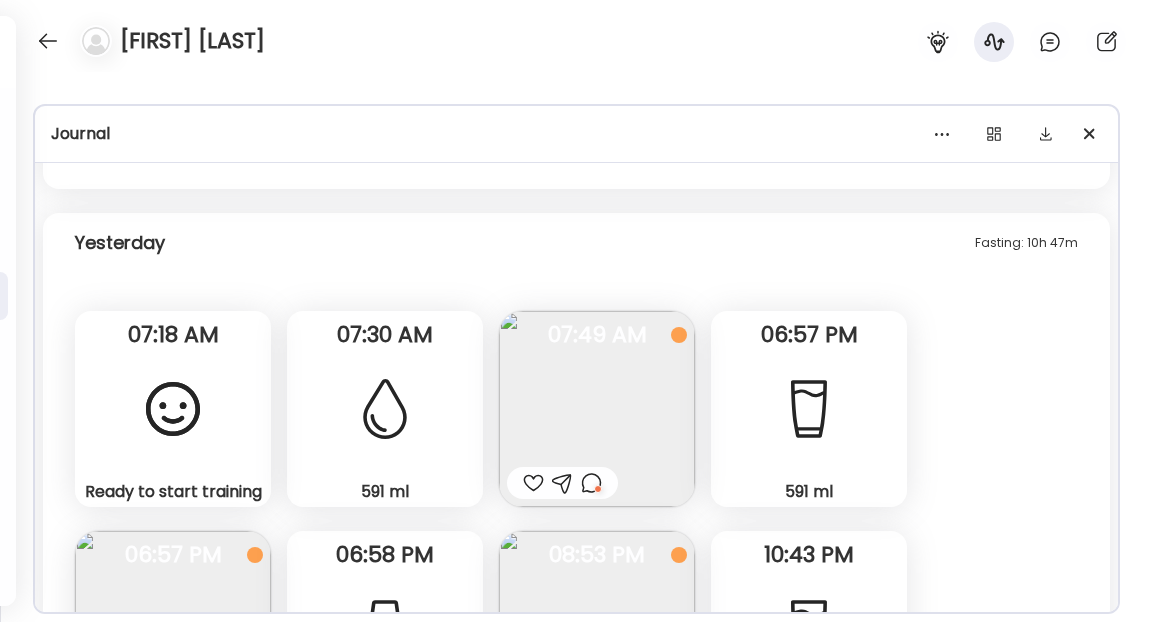 scroll, scrollTop: 11380, scrollLeft: 0, axis: vertical 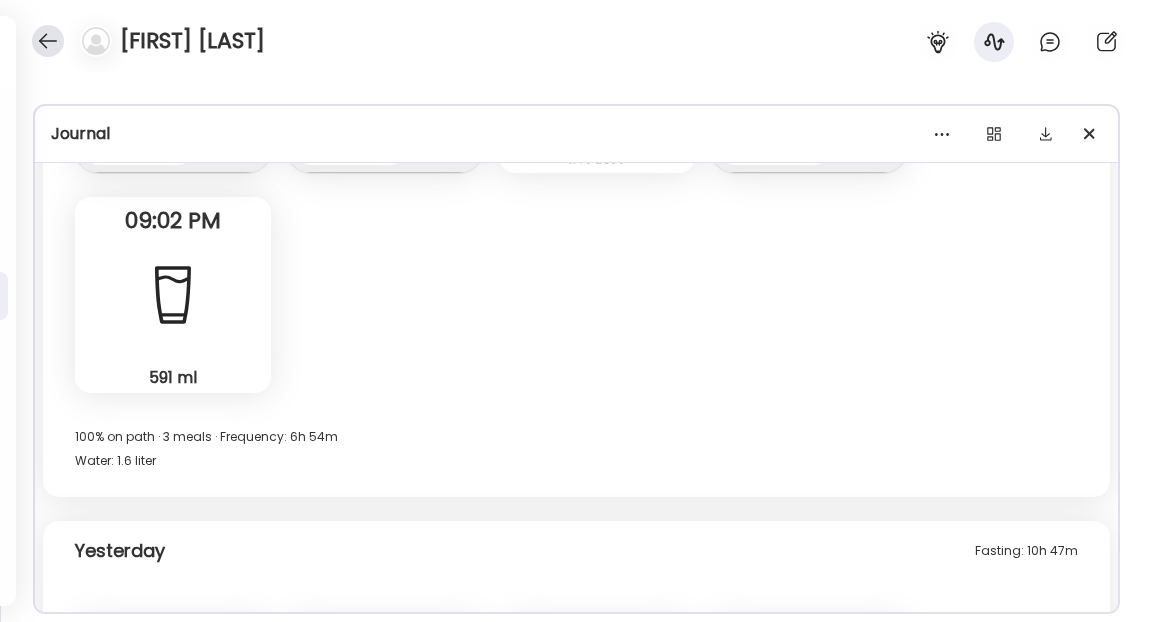 click at bounding box center [48, 41] 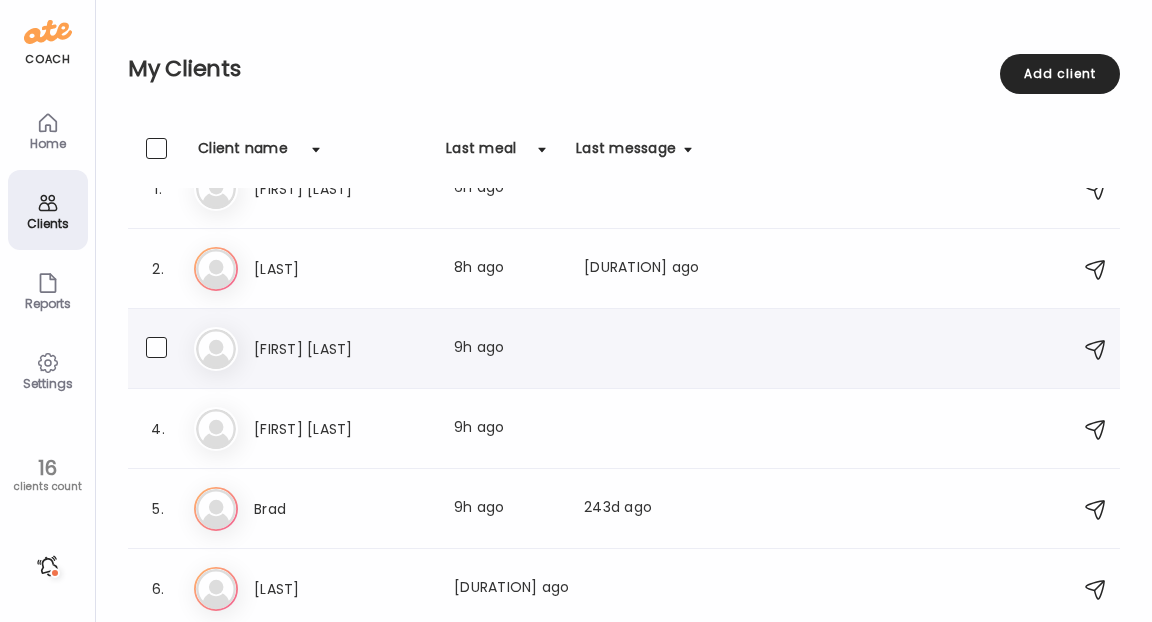 scroll, scrollTop: 44, scrollLeft: 0, axis: vertical 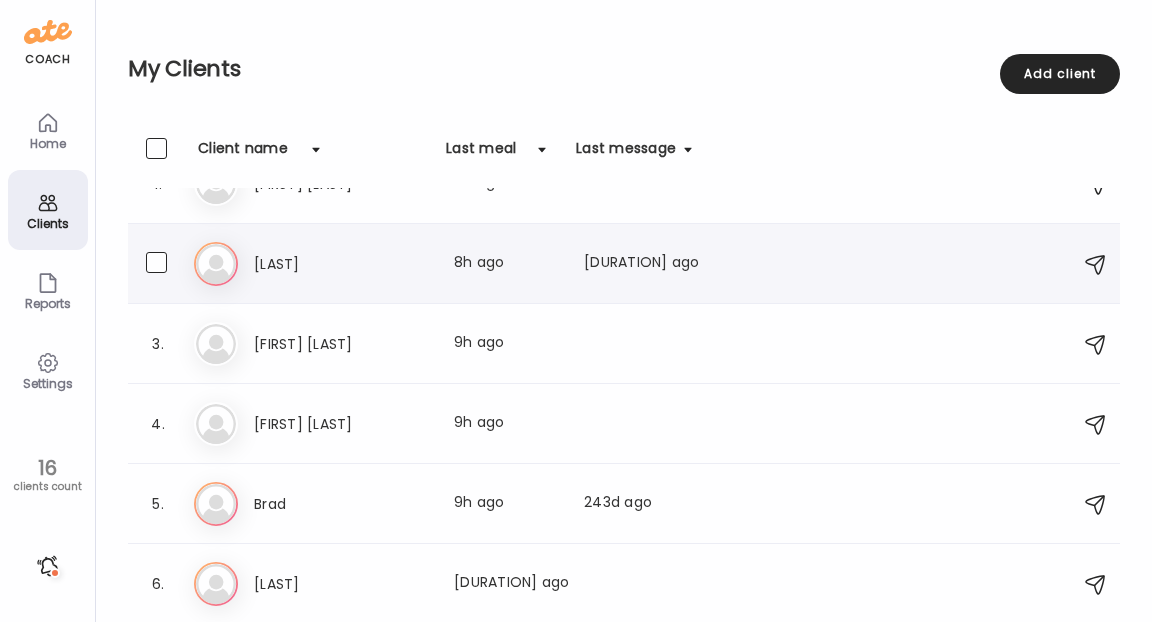 click on "[LAST]" at bounding box center [342, 264] 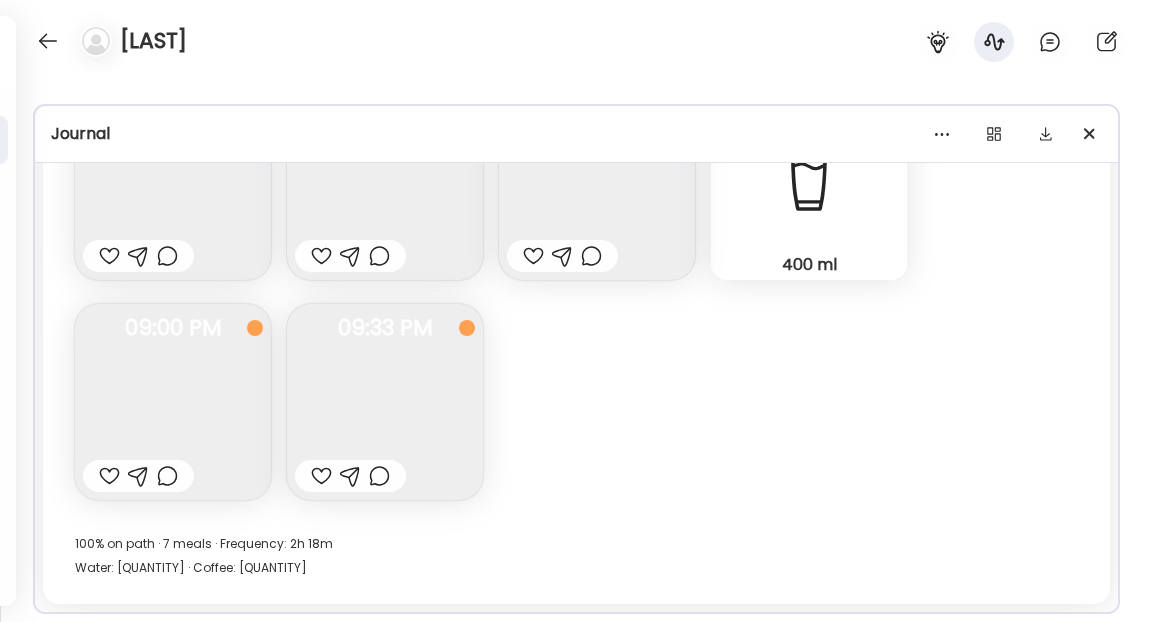 scroll, scrollTop: 2144, scrollLeft: 0, axis: vertical 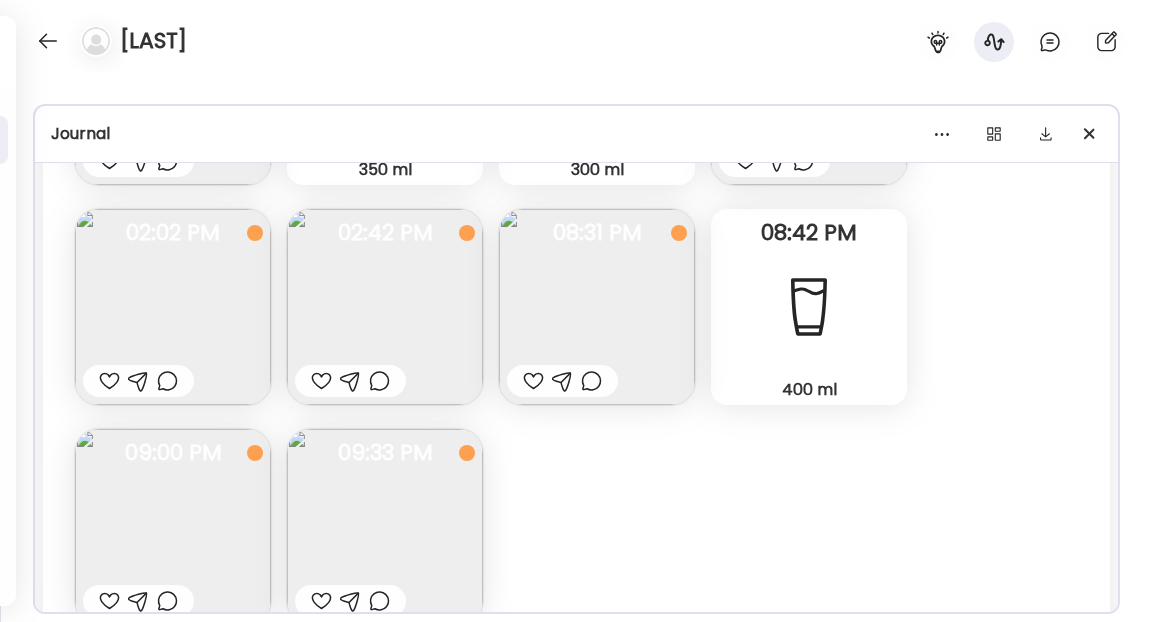 click at bounding box center (109, 381) 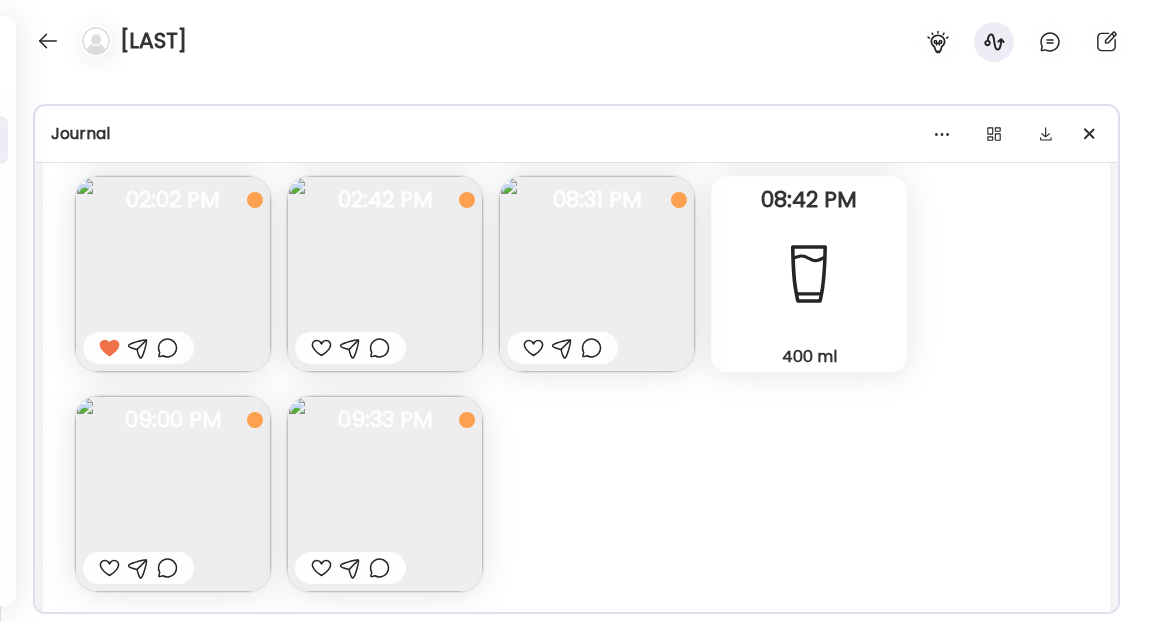 scroll, scrollTop: 26189, scrollLeft: 0, axis: vertical 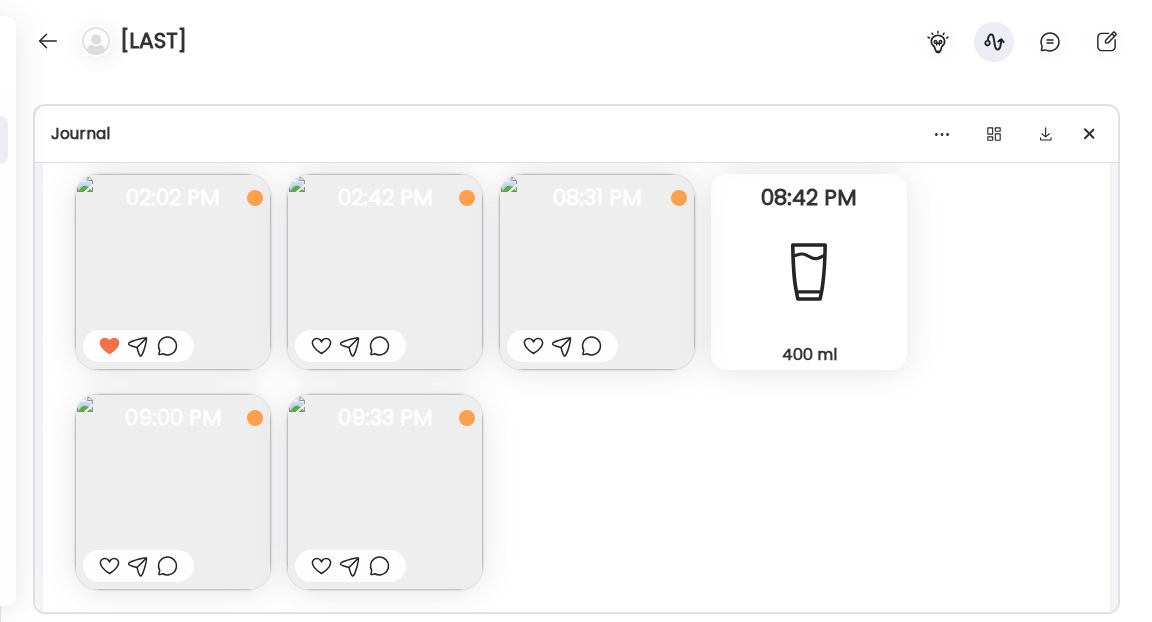 click at bounding box center [385, 492] 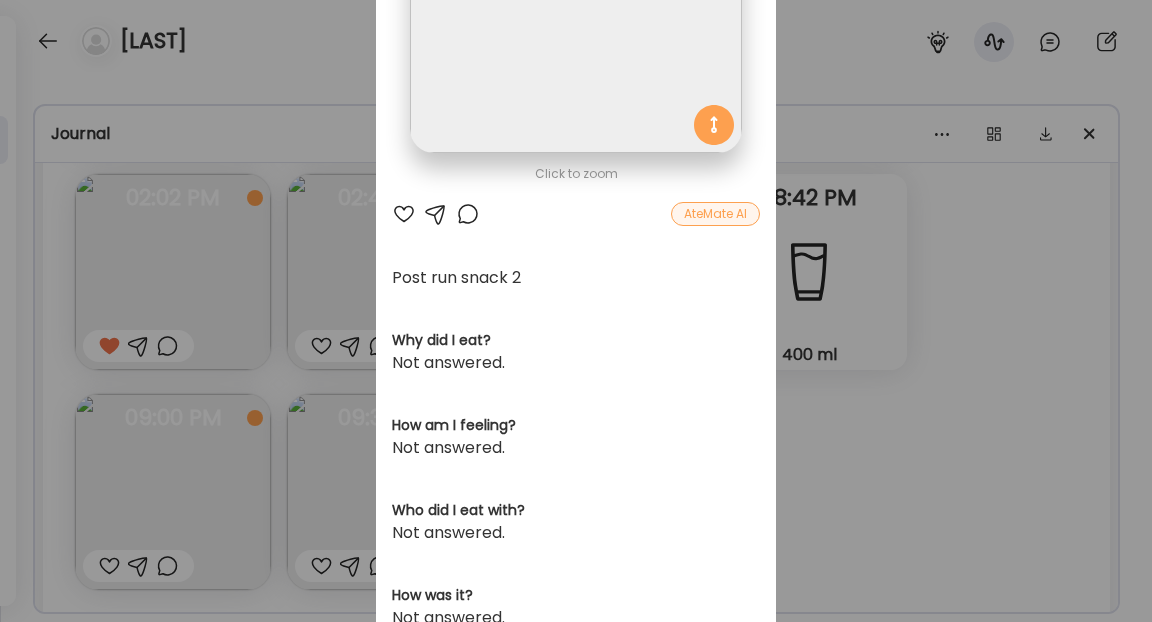 scroll, scrollTop: 314, scrollLeft: 0, axis: vertical 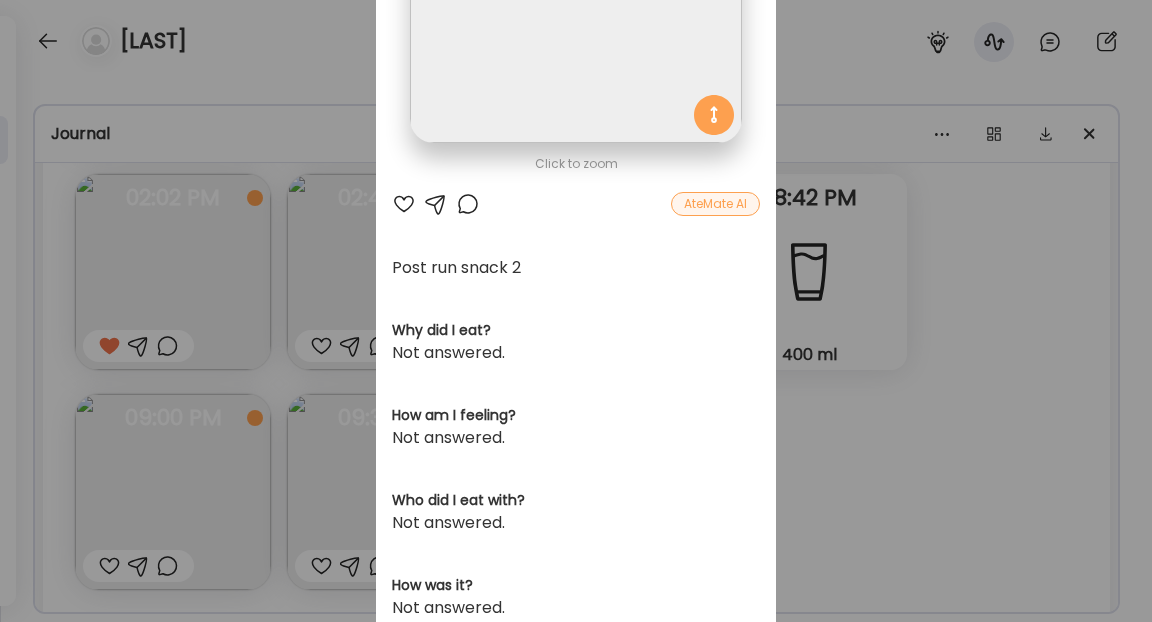 click on "Ate Coach Dashboard
Wahoo! It’s official
Take a moment to set up your Coach Profile to give your clients a smooth onboarding experience.
Skip Set up coach profile
Ate Coach Dashboard
1 Image 2 Message 3 Invite
Let’s get you quickly set up
Add a headshot or company logo for client recognition
Skip Next
Ate Coach Dashboard
1 Image 2 Message 3 Invite
Customize your welcome message
This page will be the first thing your clients will see. Add a welcome message to personalize their experience.
Header 32" at bounding box center [576, 311] 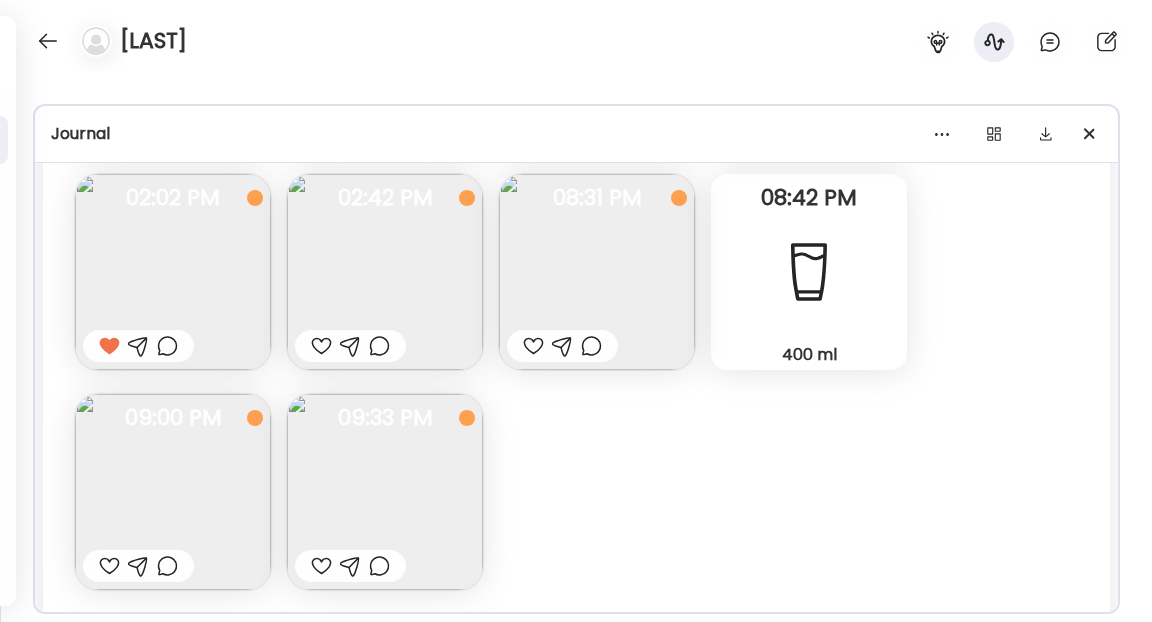 click at bounding box center [173, 492] 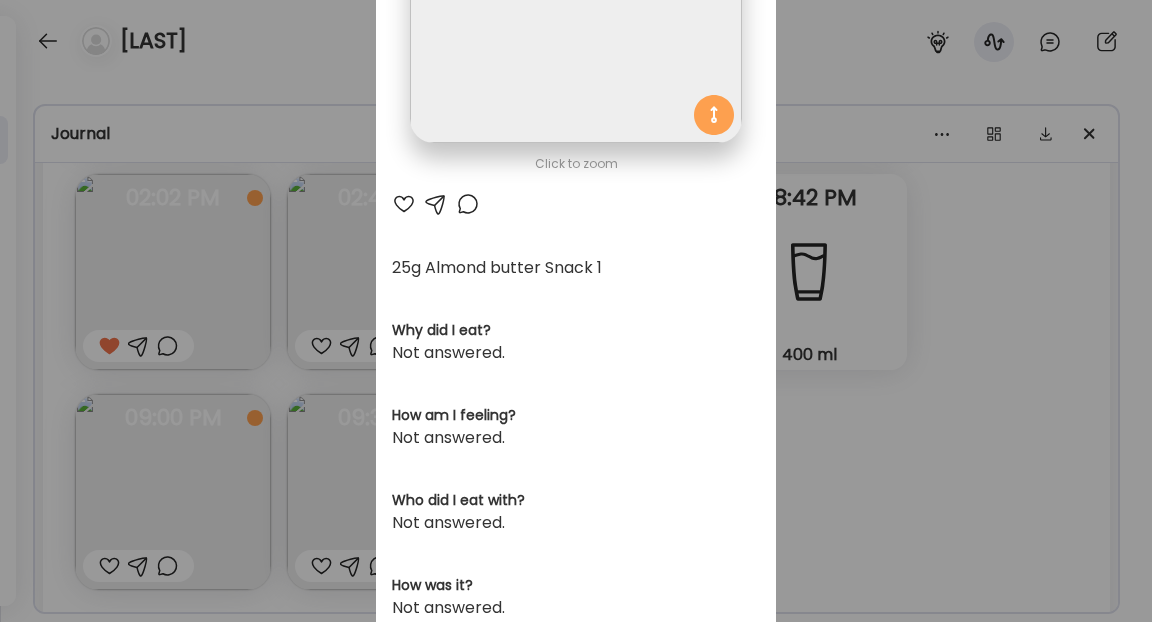 click on "Ate Coach Dashboard
Wahoo! It’s official
Take a moment to set up your Coach Profile to give your clients a smooth onboarding experience.
Skip Set up coach profile
Ate Coach Dashboard
1 Image 2 Message 3 Invite
Let’s get you quickly set up
Add a headshot or company logo for client recognition
Skip Next
Ate Coach Dashboard
1 Image 2 Message 3 Invite
Customize your welcome message
This page will be the first thing your clients will see. Add a welcome message to personalize their experience.
Header 32" at bounding box center (576, 311) 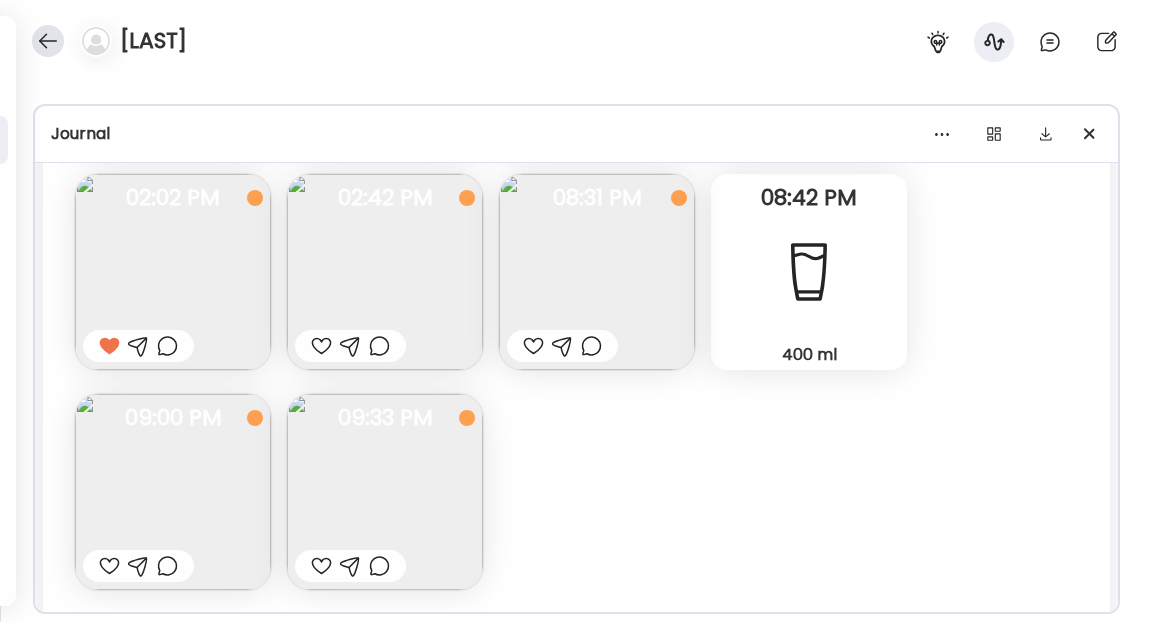click at bounding box center (48, 41) 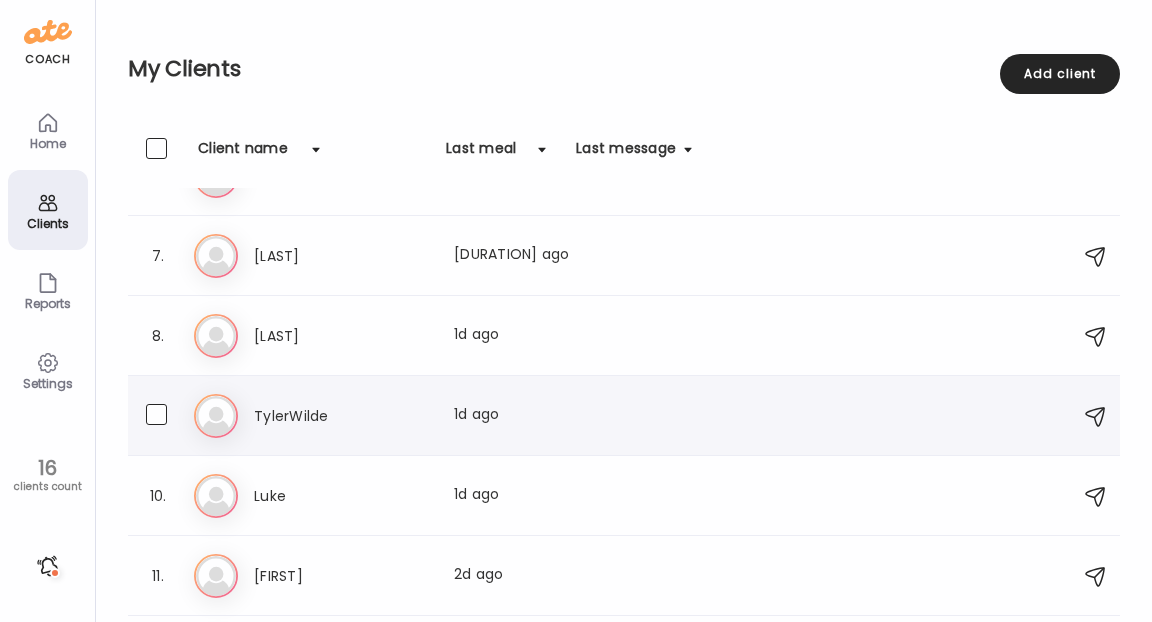 click on "TylerWilde" at bounding box center [342, 416] 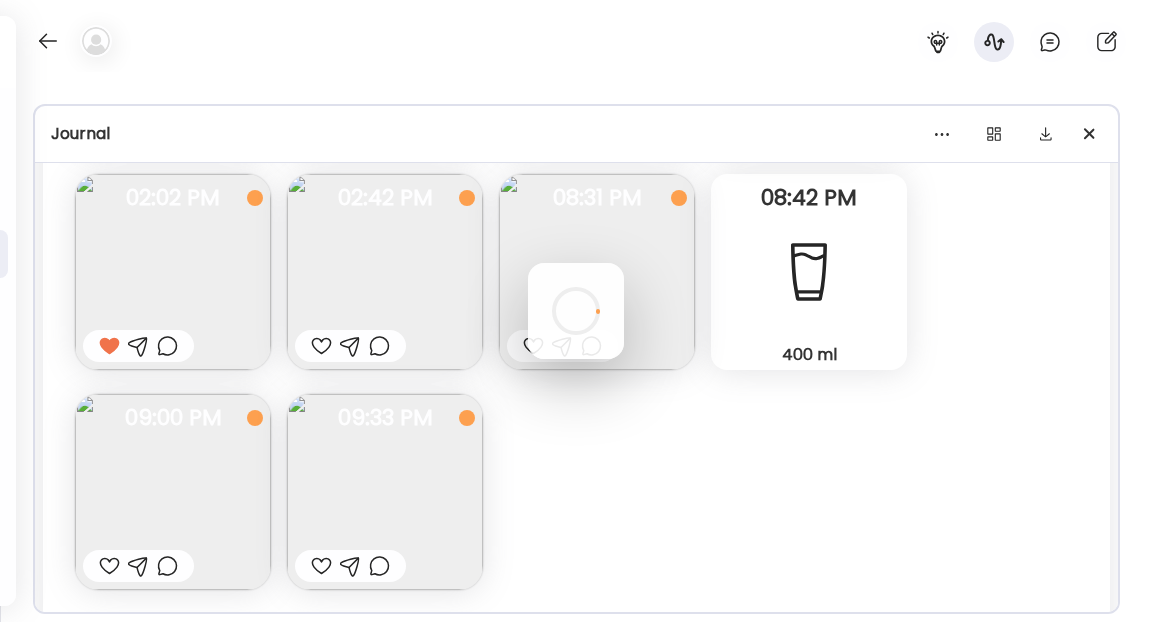 scroll, scrollTop: 321, scrollLeft: 0, axis: vertical 